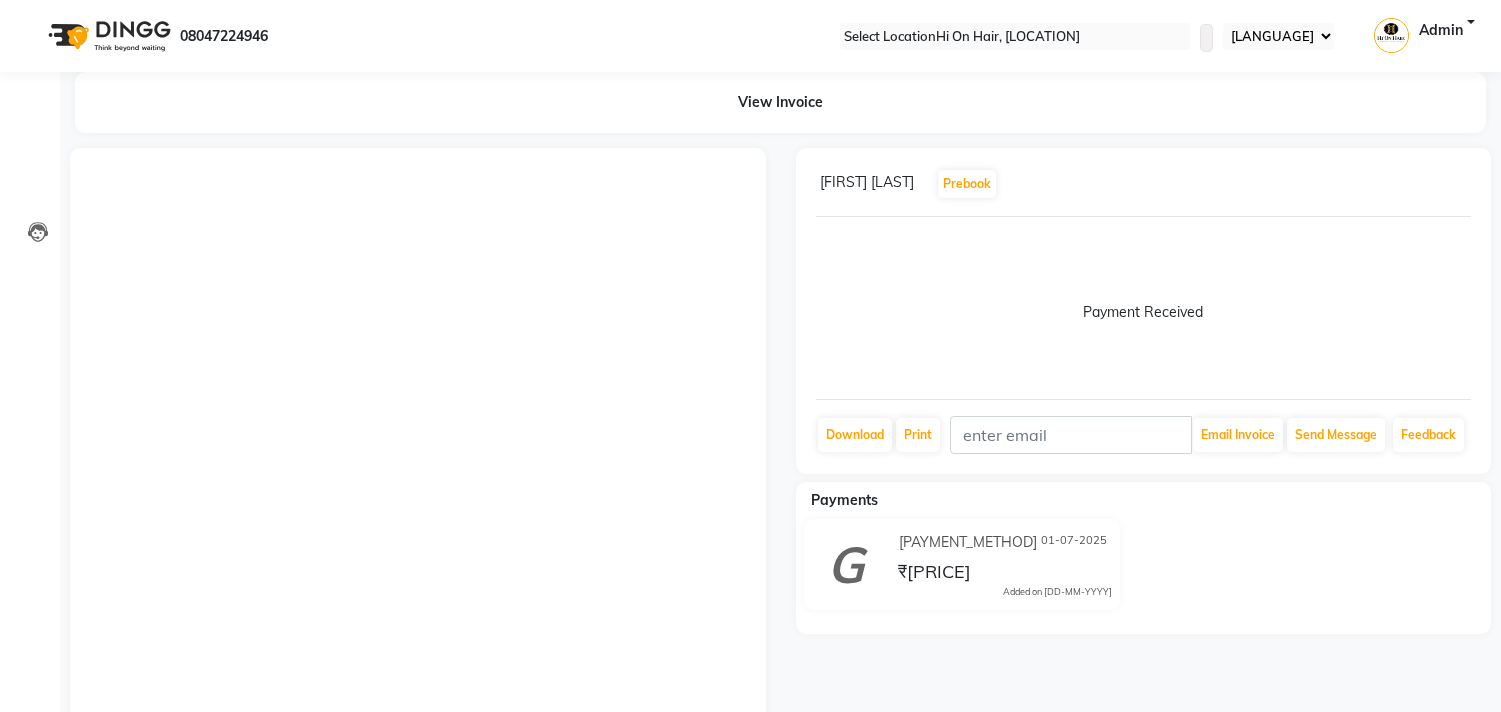 scroll, scrollTop: 0, scrollLeft: 0, axis: both 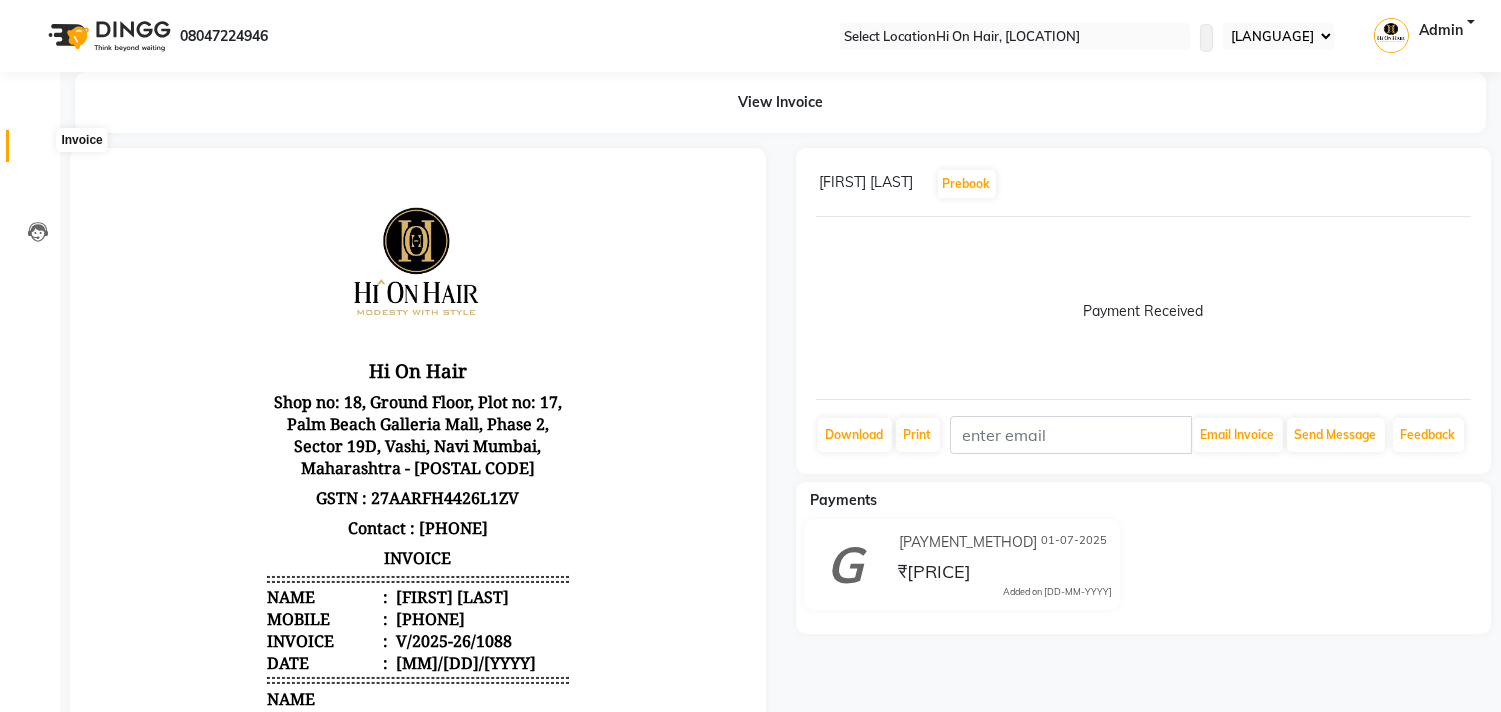 click at bounding box center (38, 151) 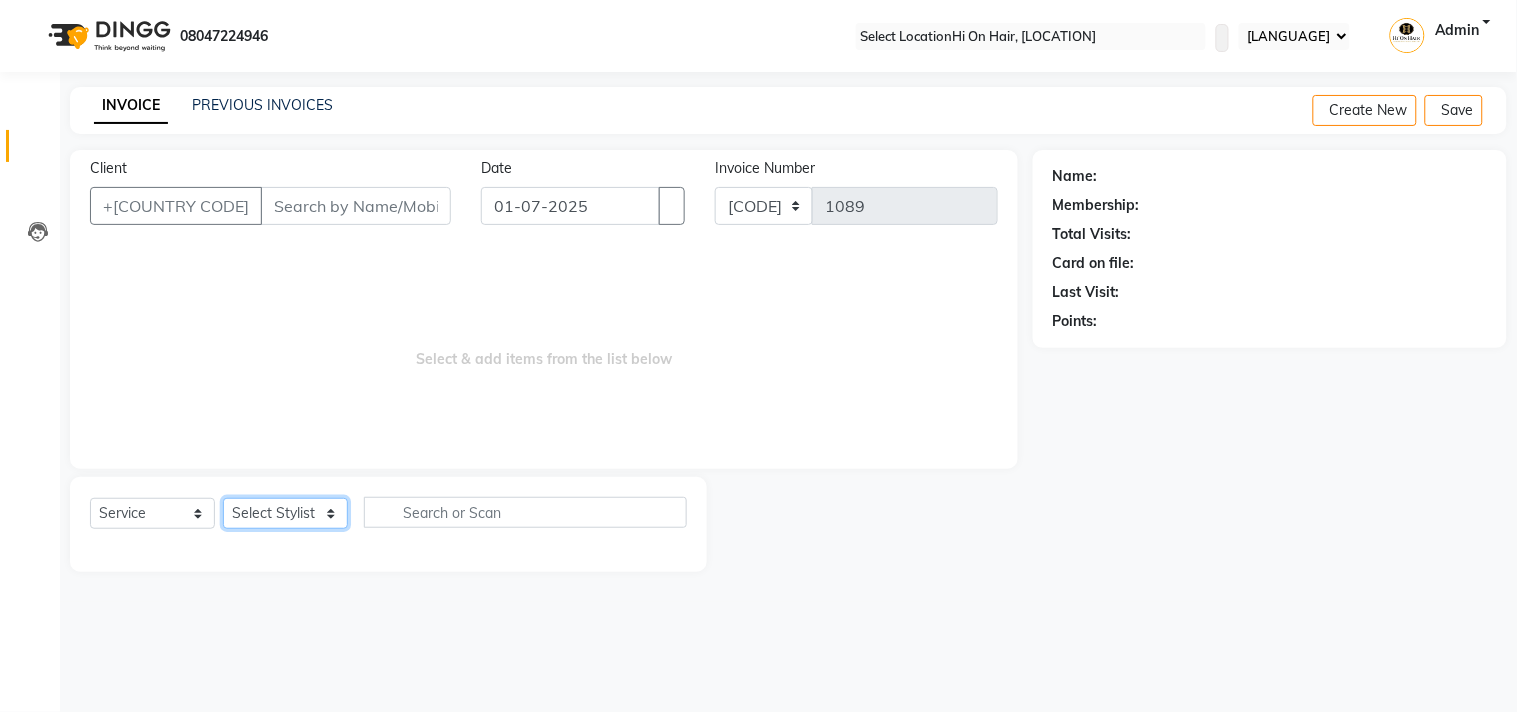 click on "Select Stylist Alim Kaldane Anwar Laskar Hi On Hair MAKYOPHI Pankaj Thakur Poonam Nalawade Raani Rasika Shelar Rehan Salmani Saba Shaikh Sana Shaikh SOSEM Zeeshan Salmani" at bounding box center [285, 513] 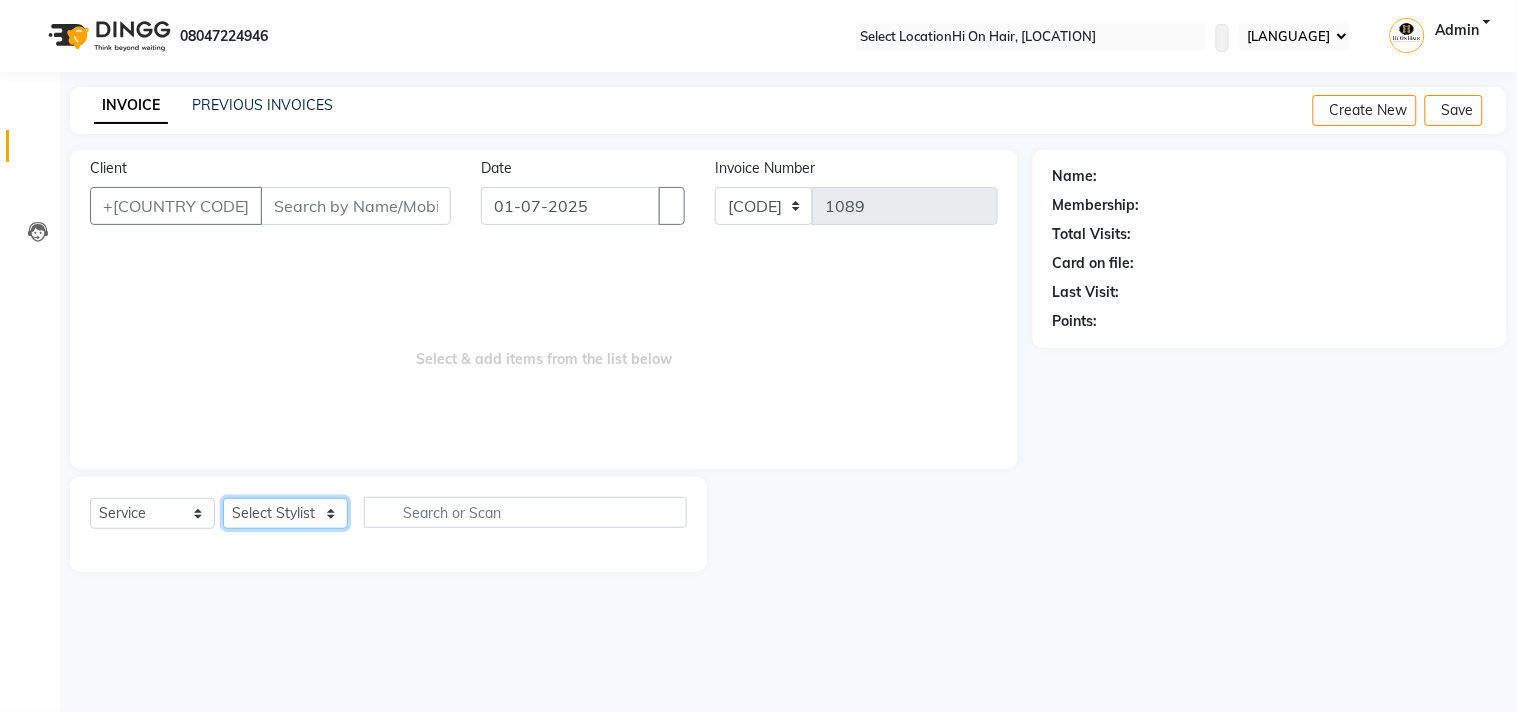 click on "Select Stylist Alim Kaldane Anwar Laskar Hi On Hair MAKYOPHI Pankaj Thakur Poonam Nalawade Raani Rasika Shelar Rehan Salmani Saba Shaikh Sana Shaikh SOSEM Zeeshan Salmani" at bounding box center (285, 513) 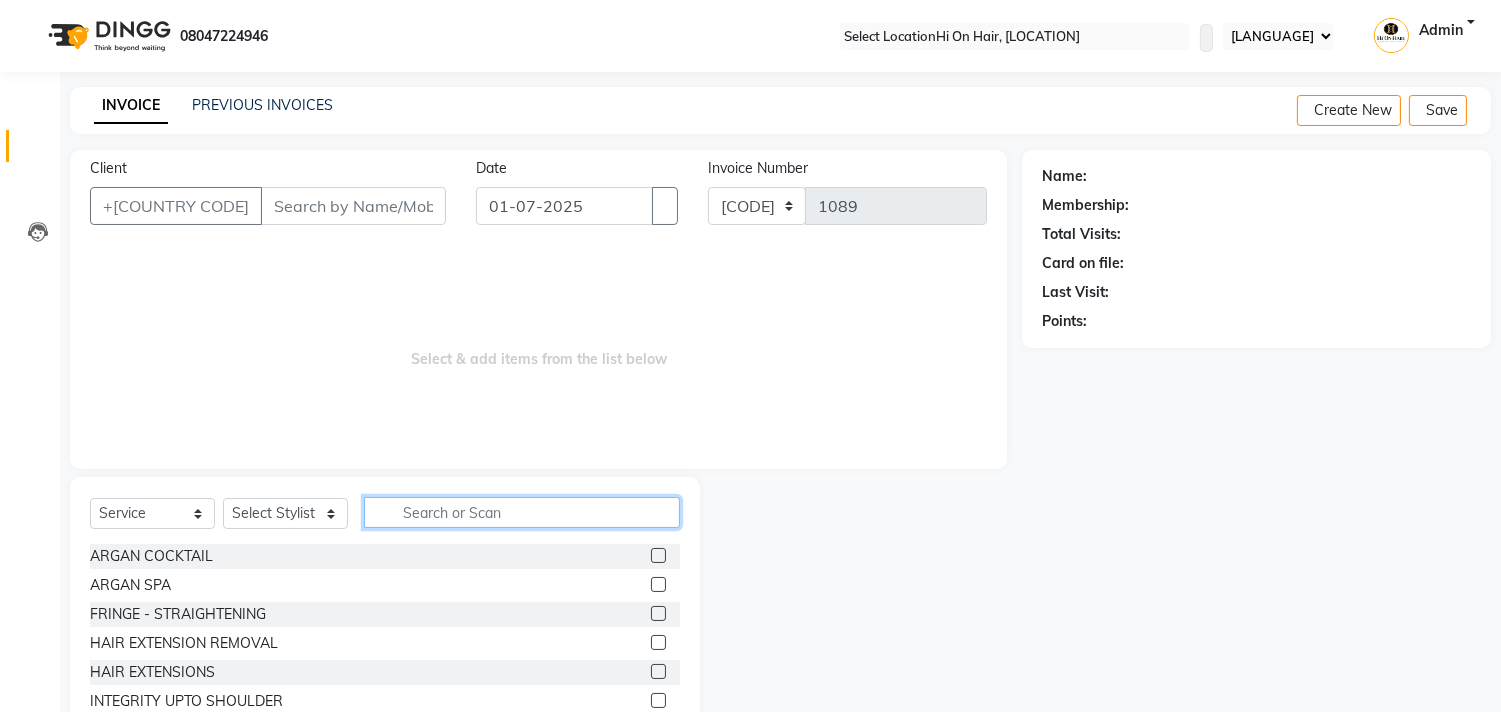 click at bounding box center [522, 512] 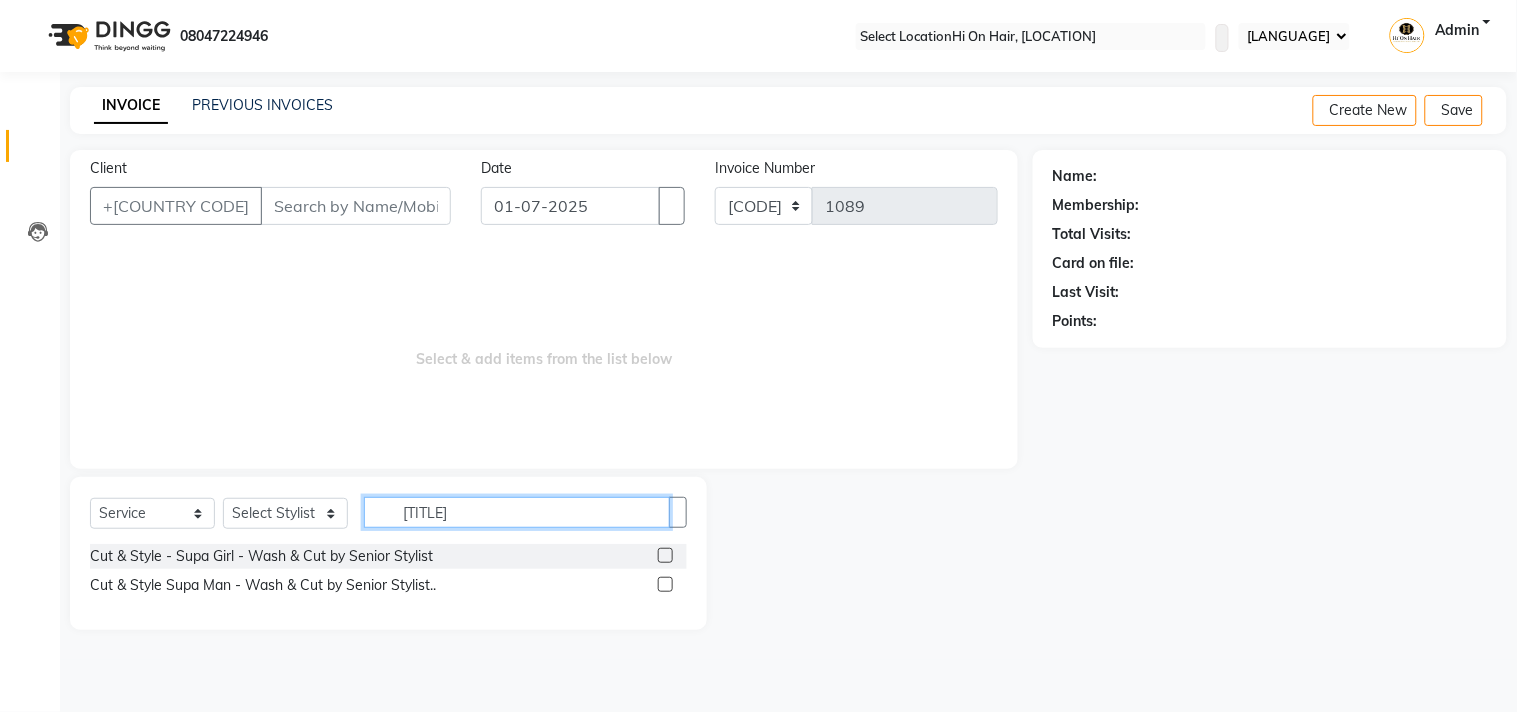 type on "[TITLE]" 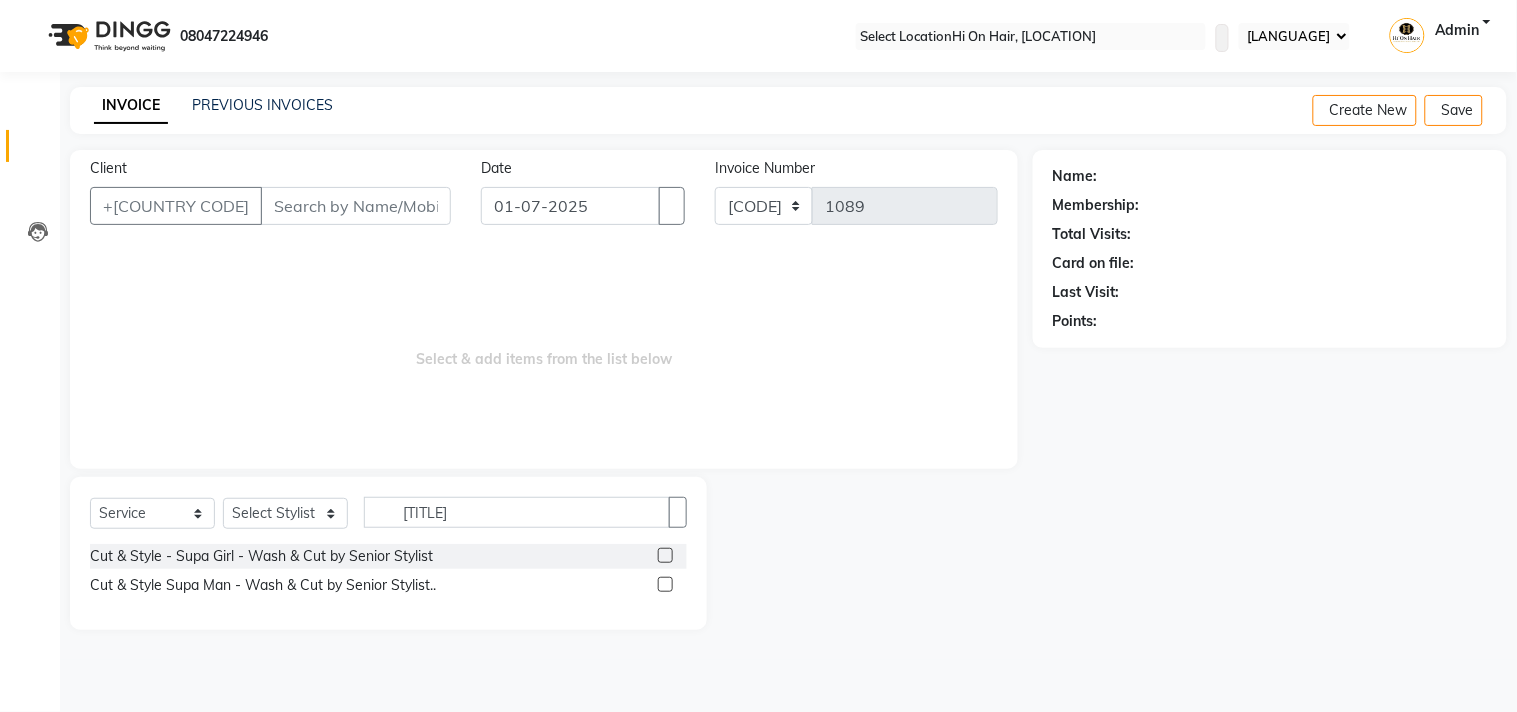 click at bounding box center (665, 584) 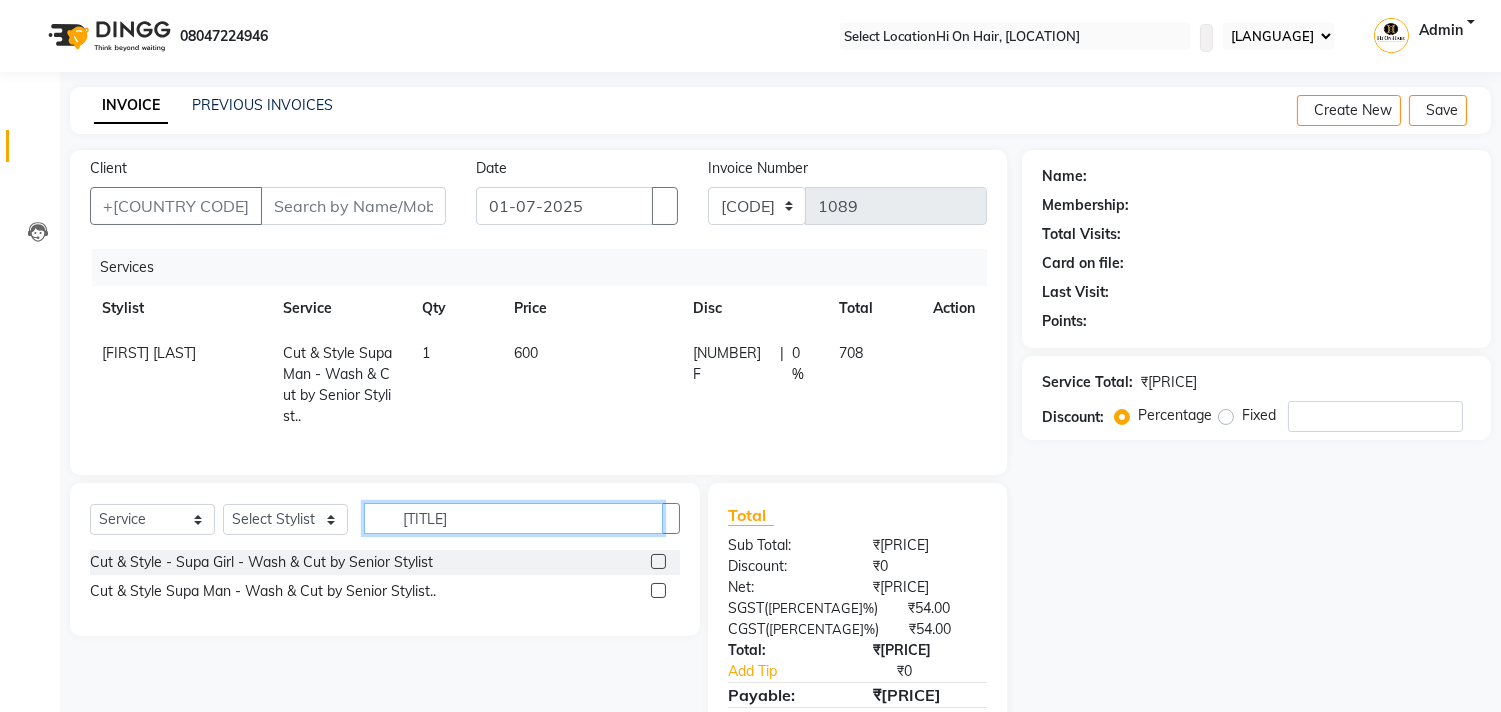 click on "[TITLE]" at bounding box center [513, 518] 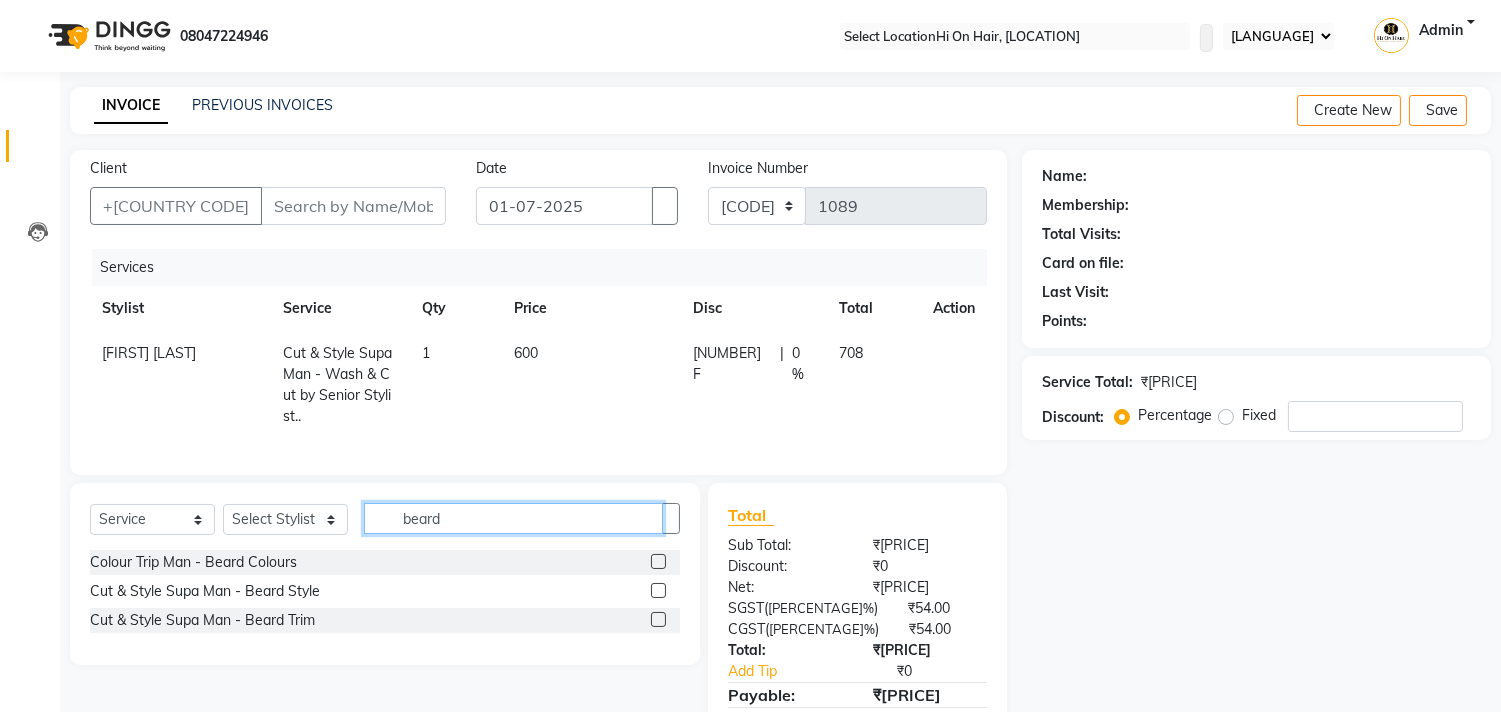 type on "beard" 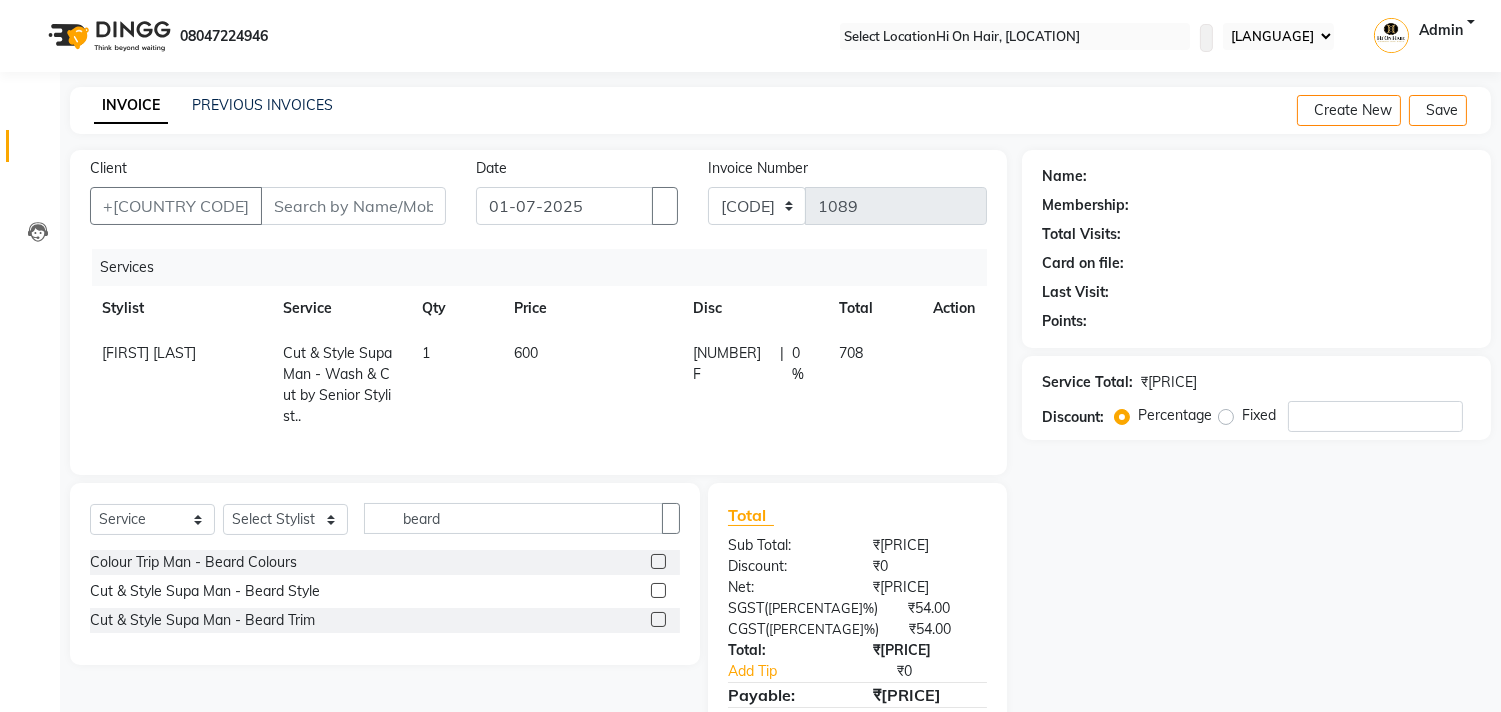 click at bounding box center (658, 619) 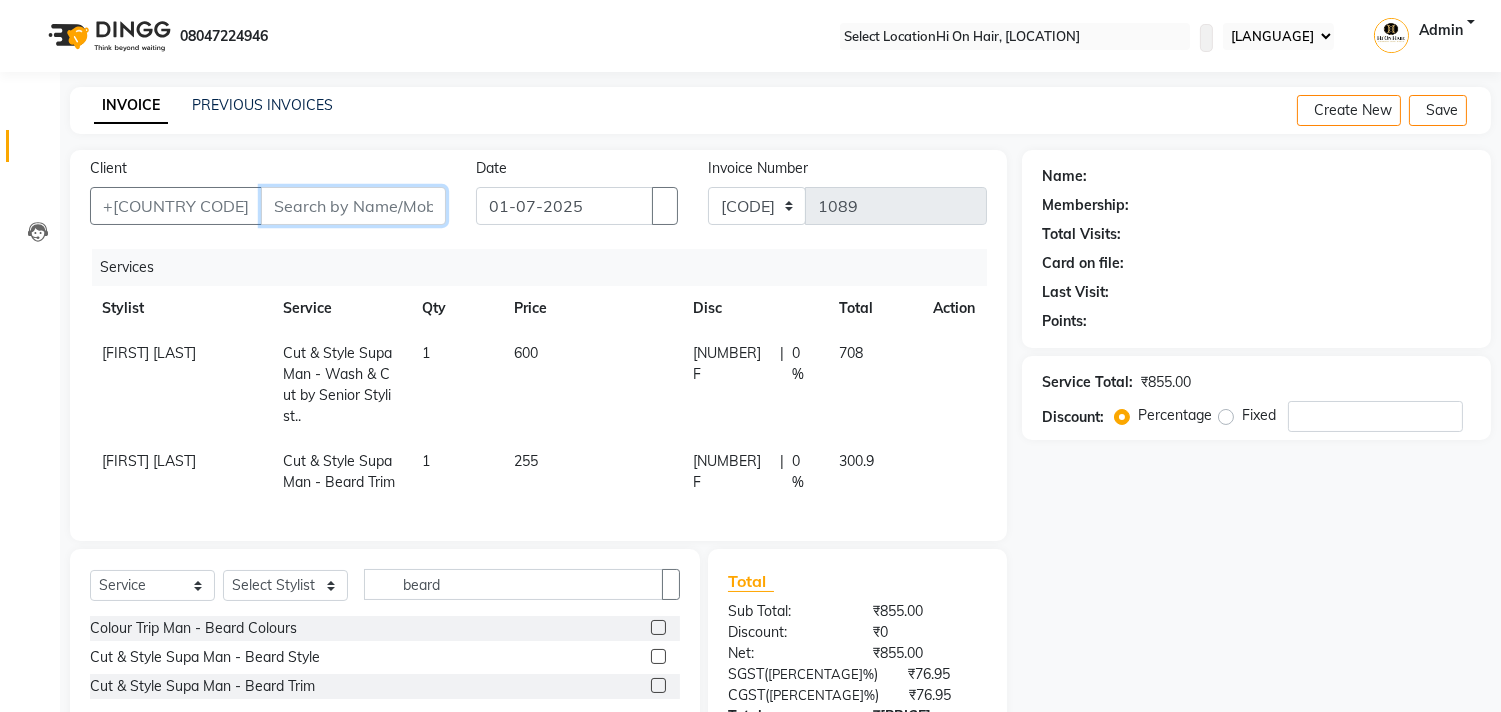 click on "Client" at bounding box center [353, 206] 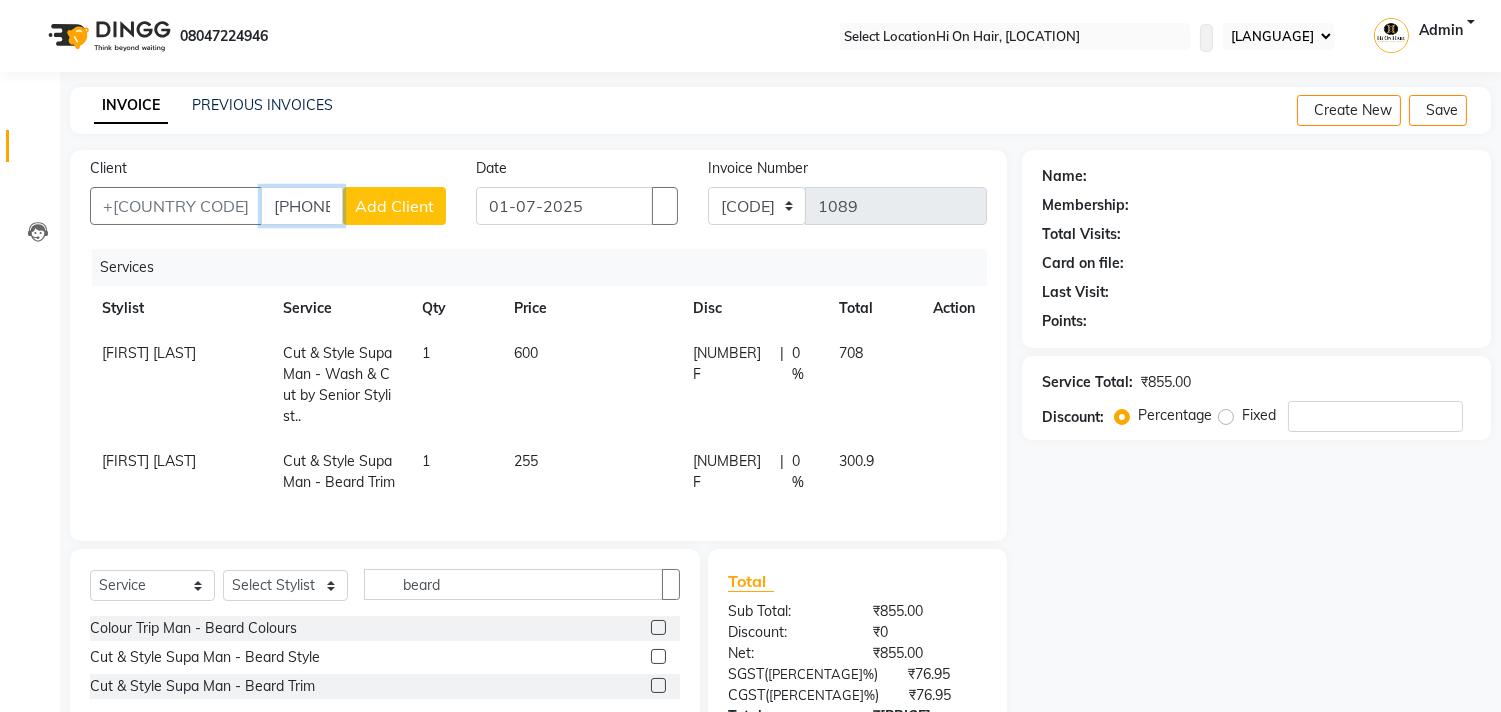 type on "[PHONE]" 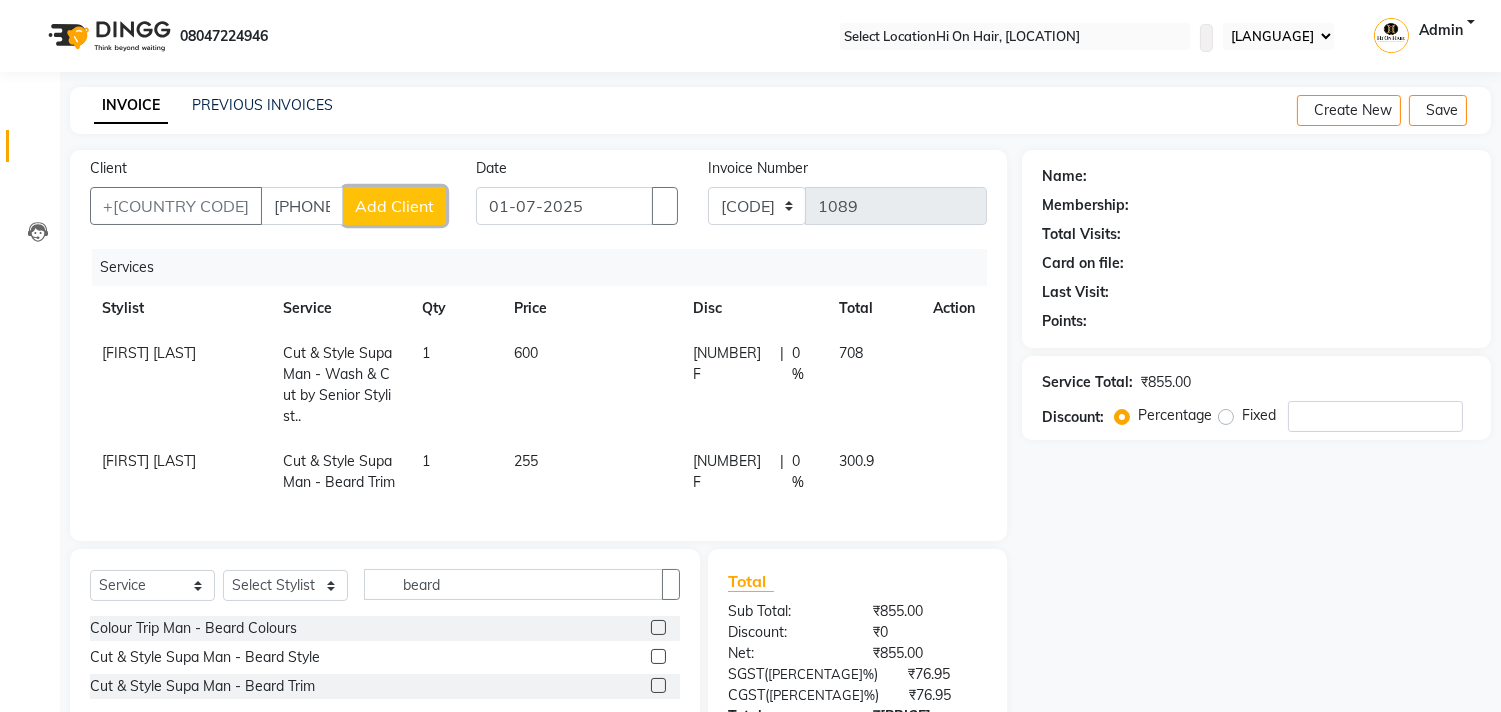 click on "Add Client" at bounding box center (394, 206) 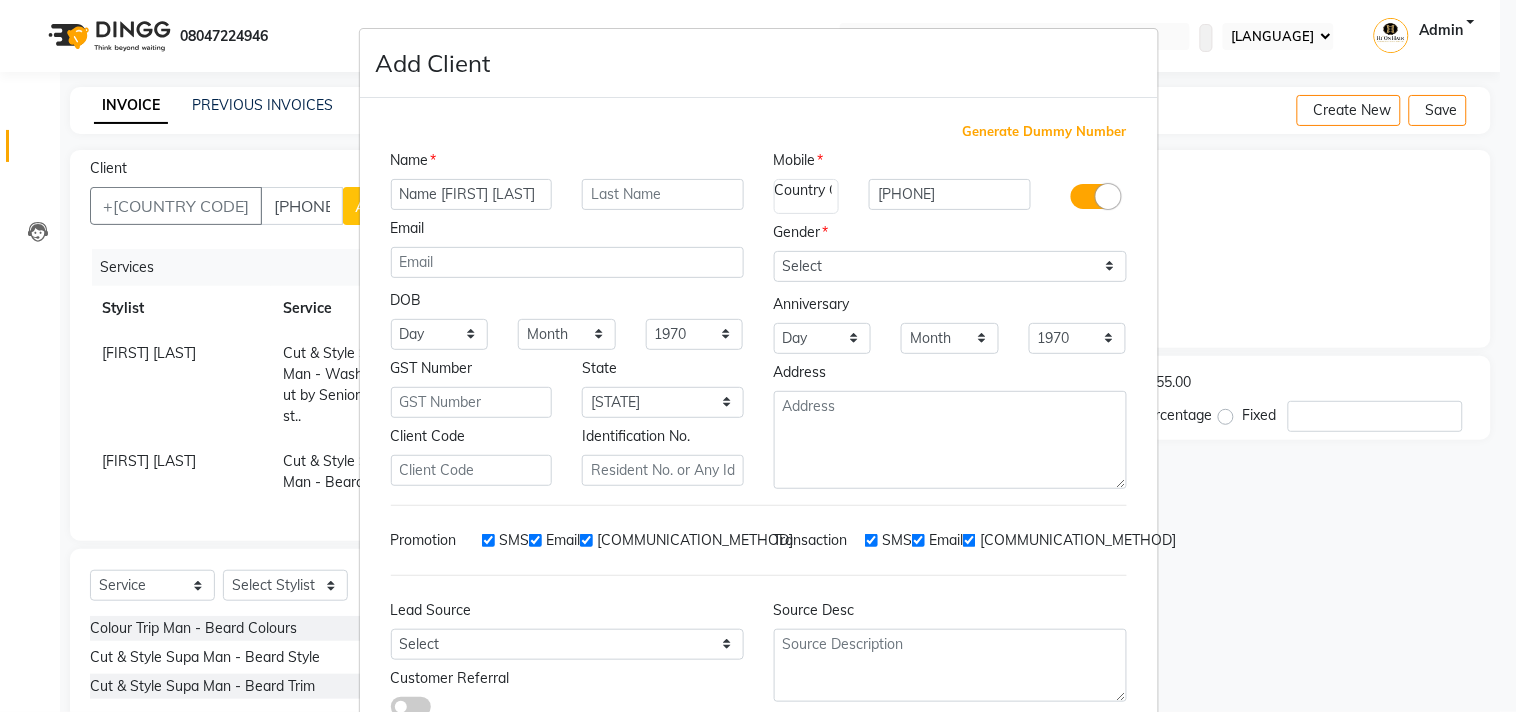 type on "Name [FIRST] [LAST]" 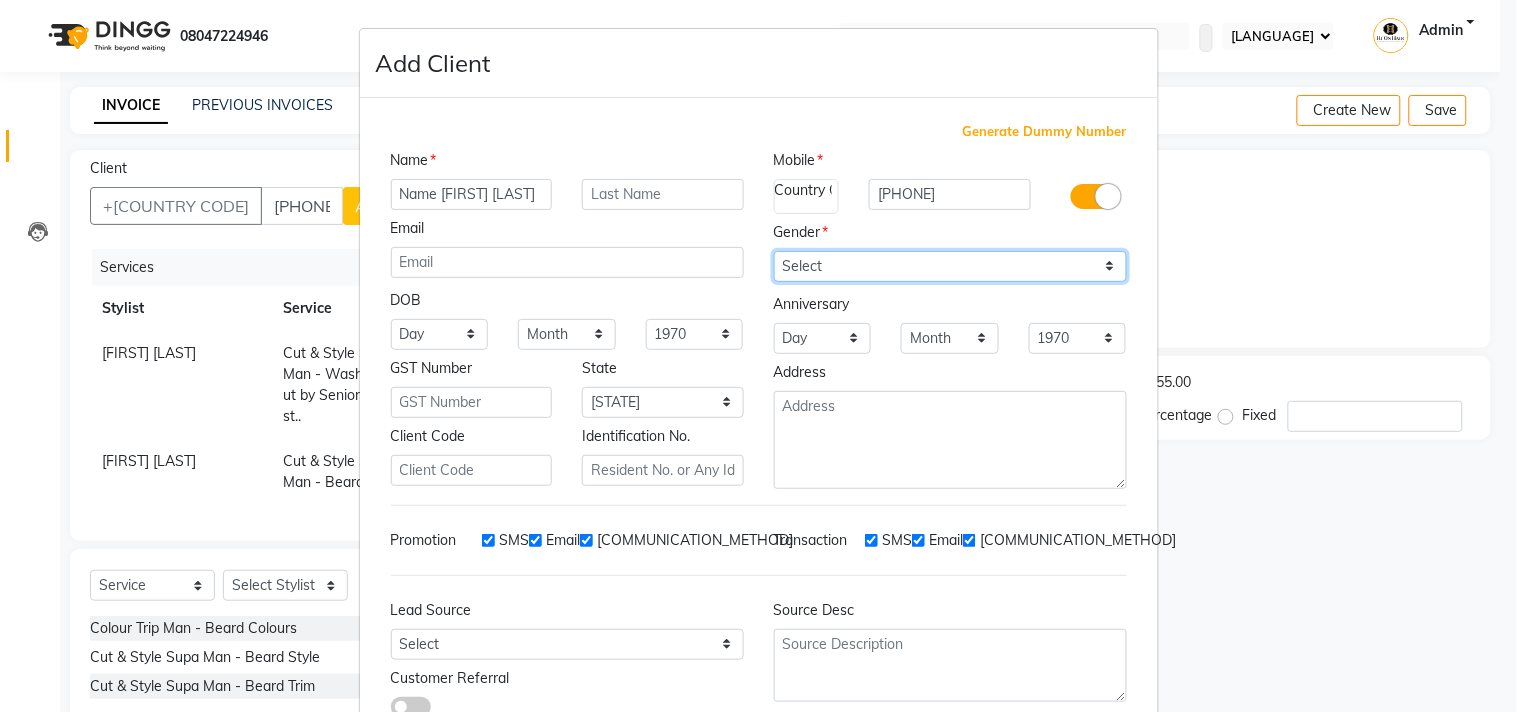 click on "Select Male Female Other Prefer Not To Say" at bounding box center (950, 266) 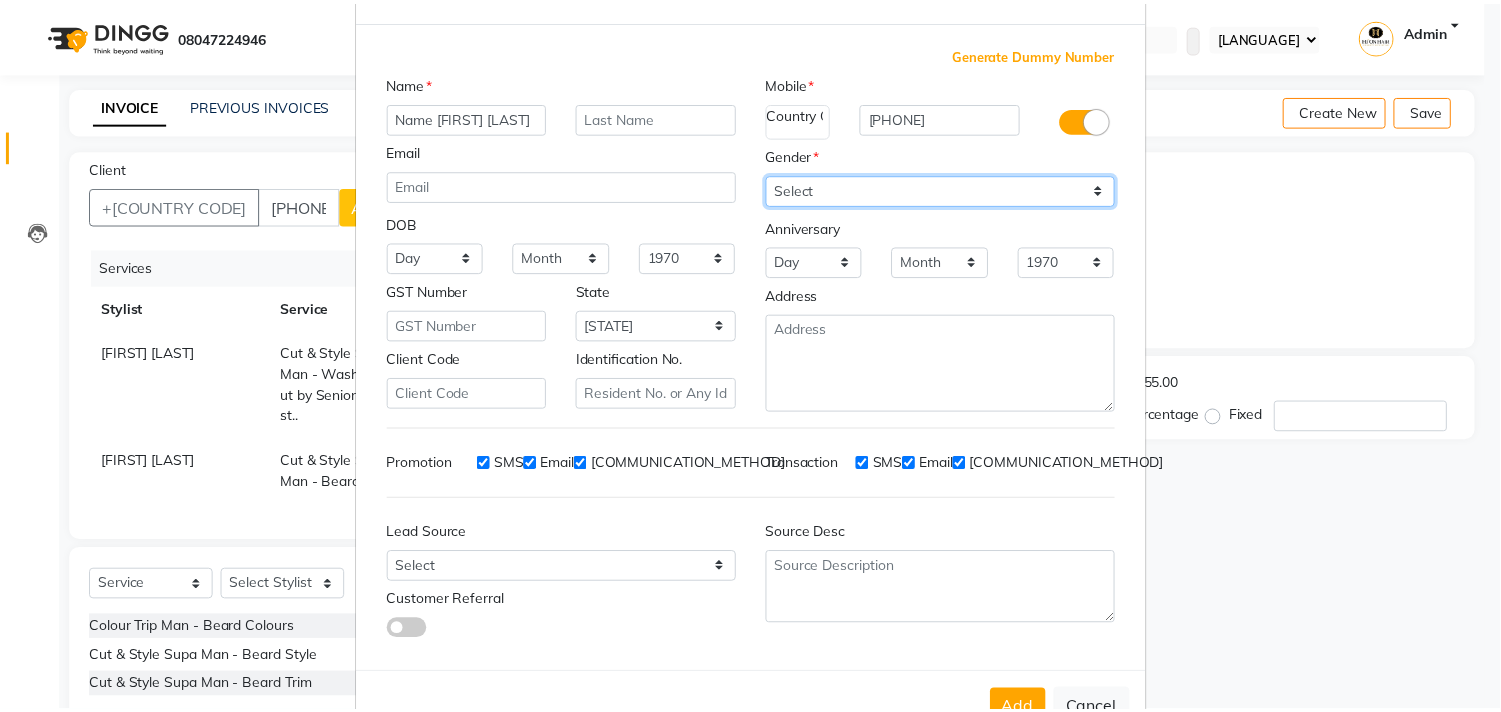scroll, scrollTop: 138, scrollLeft: 0, axis: vertical 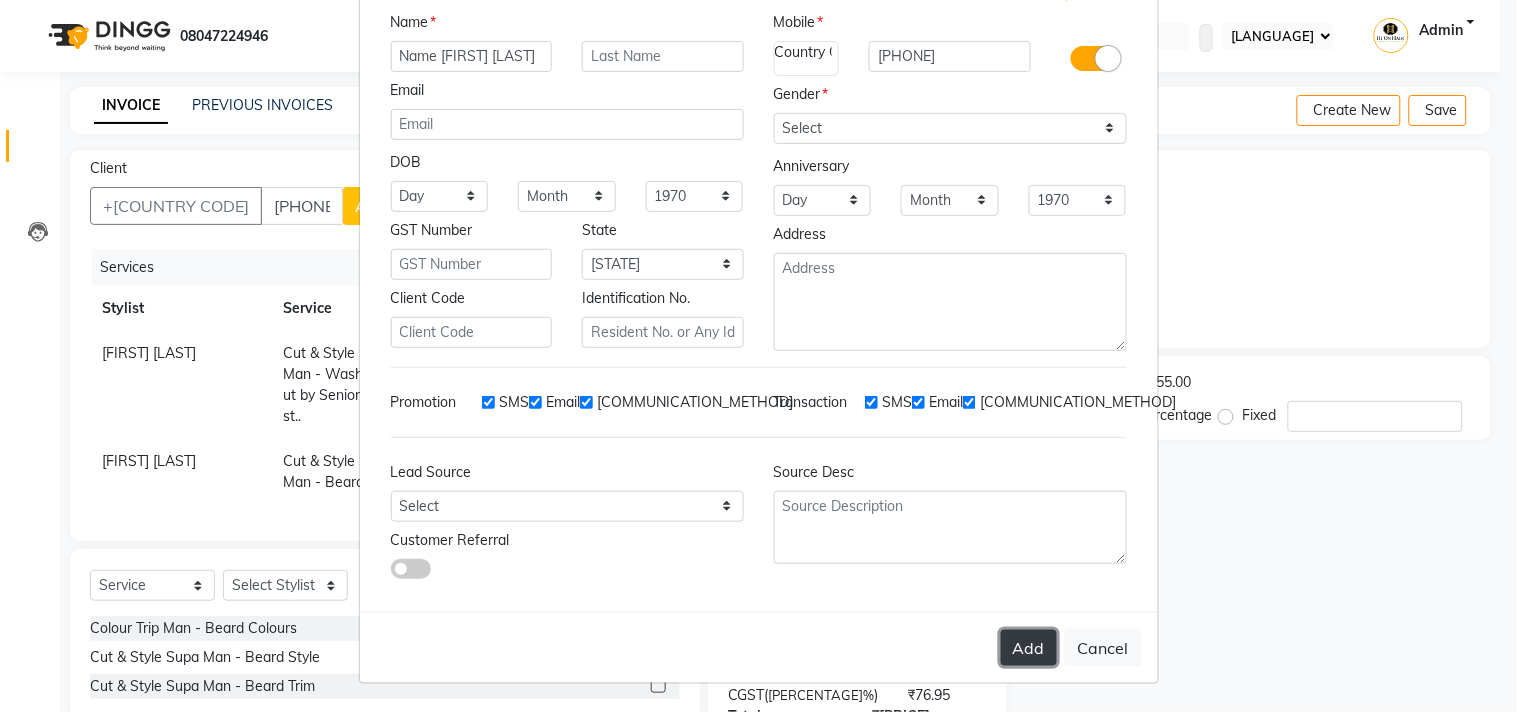 click on "Add" at bounding box center [1029, 648] 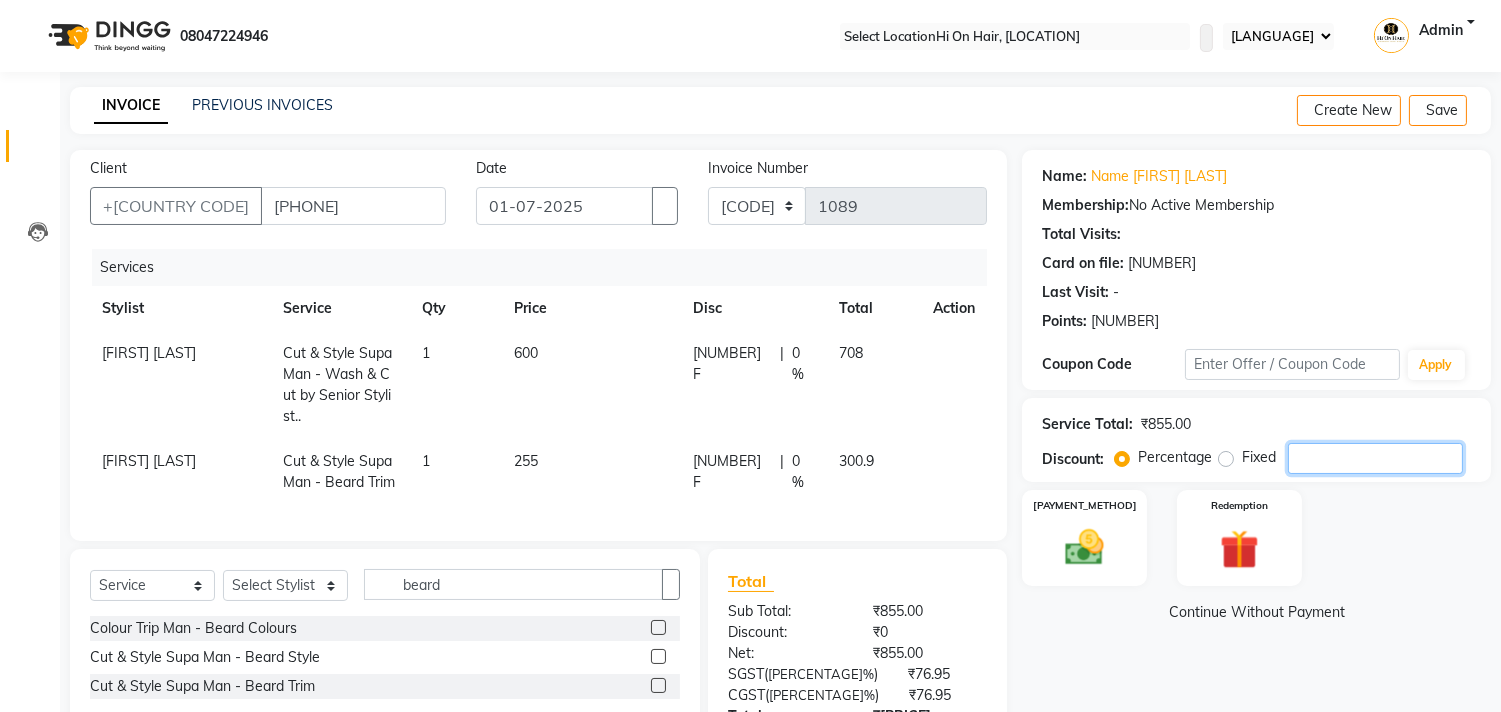 click on "[NUMBER]" at bounding box center (1375, 458) 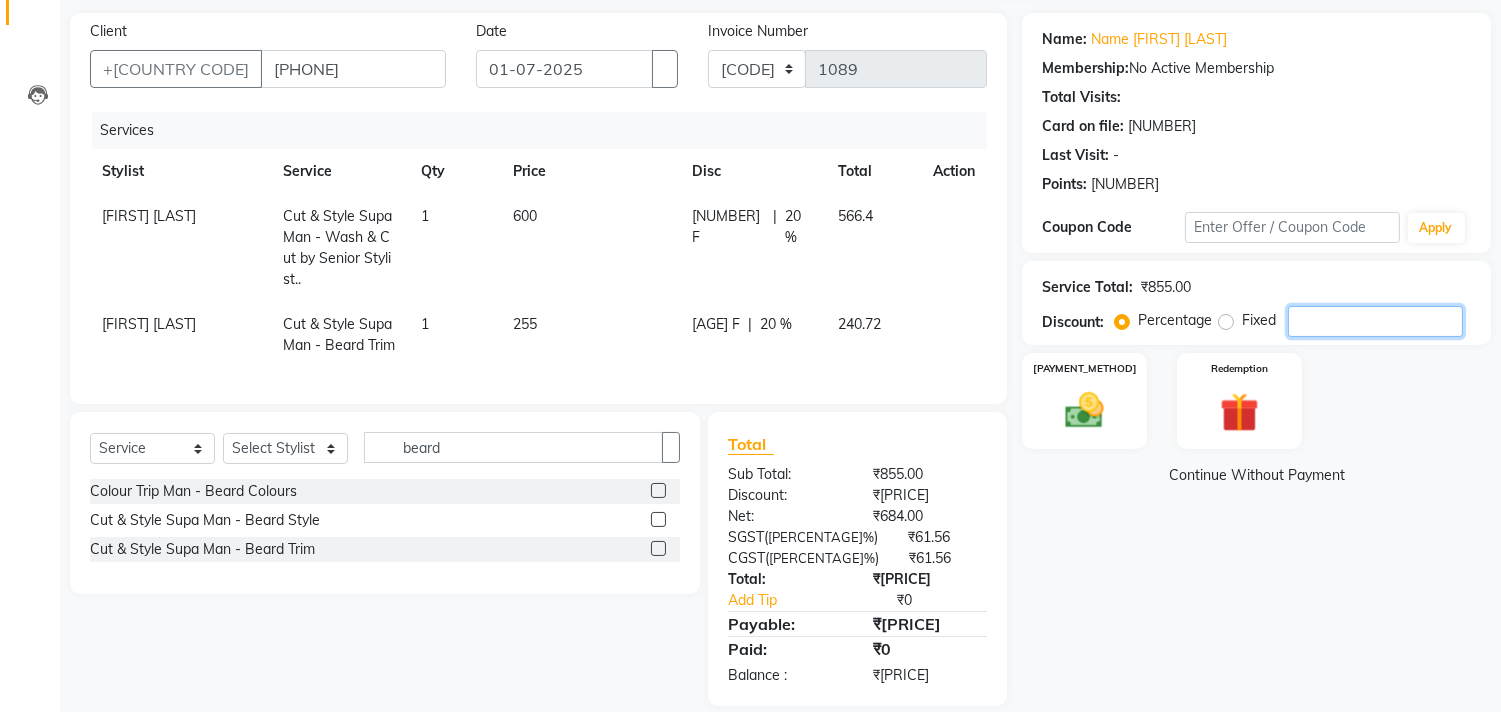 scroll, scrollTop: 176, scrollLeft: 0, axis: vertical 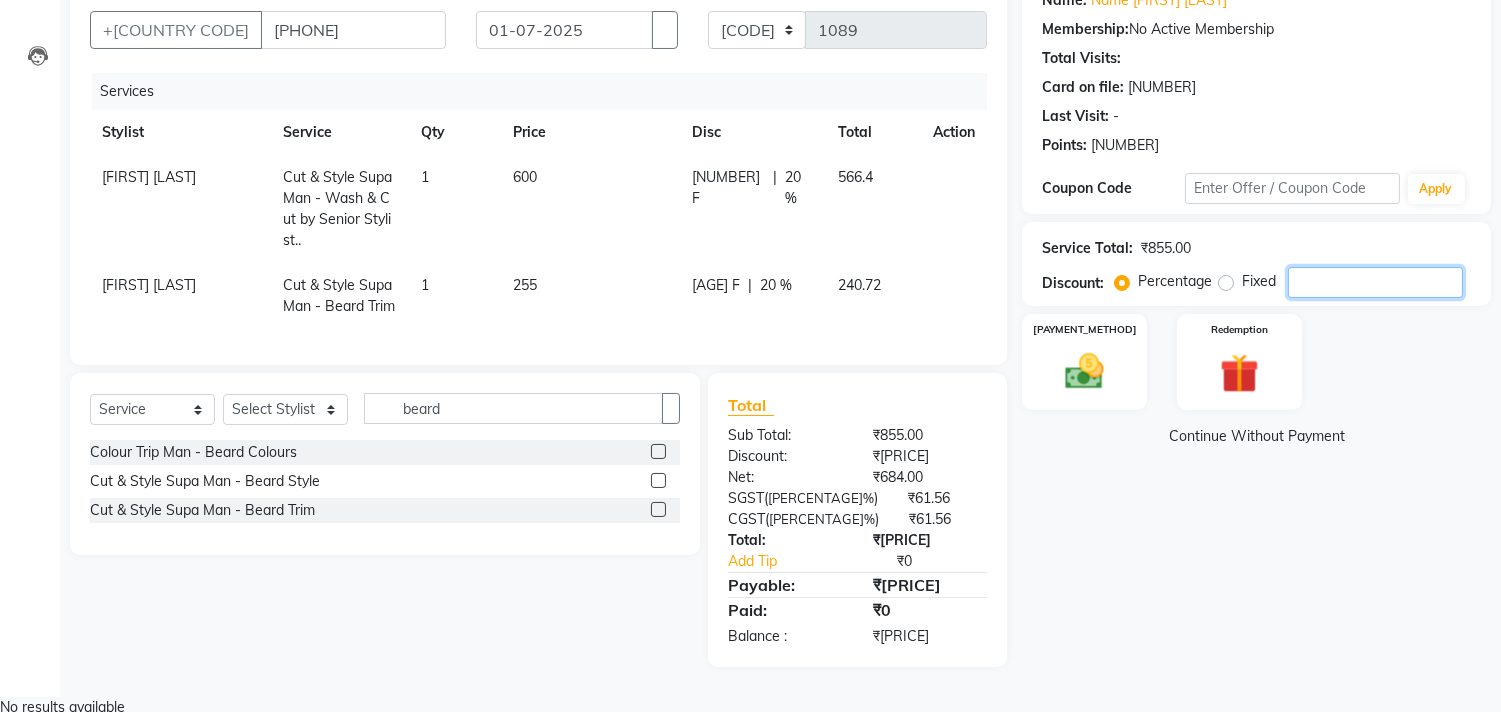 type on "[NUMBER]" 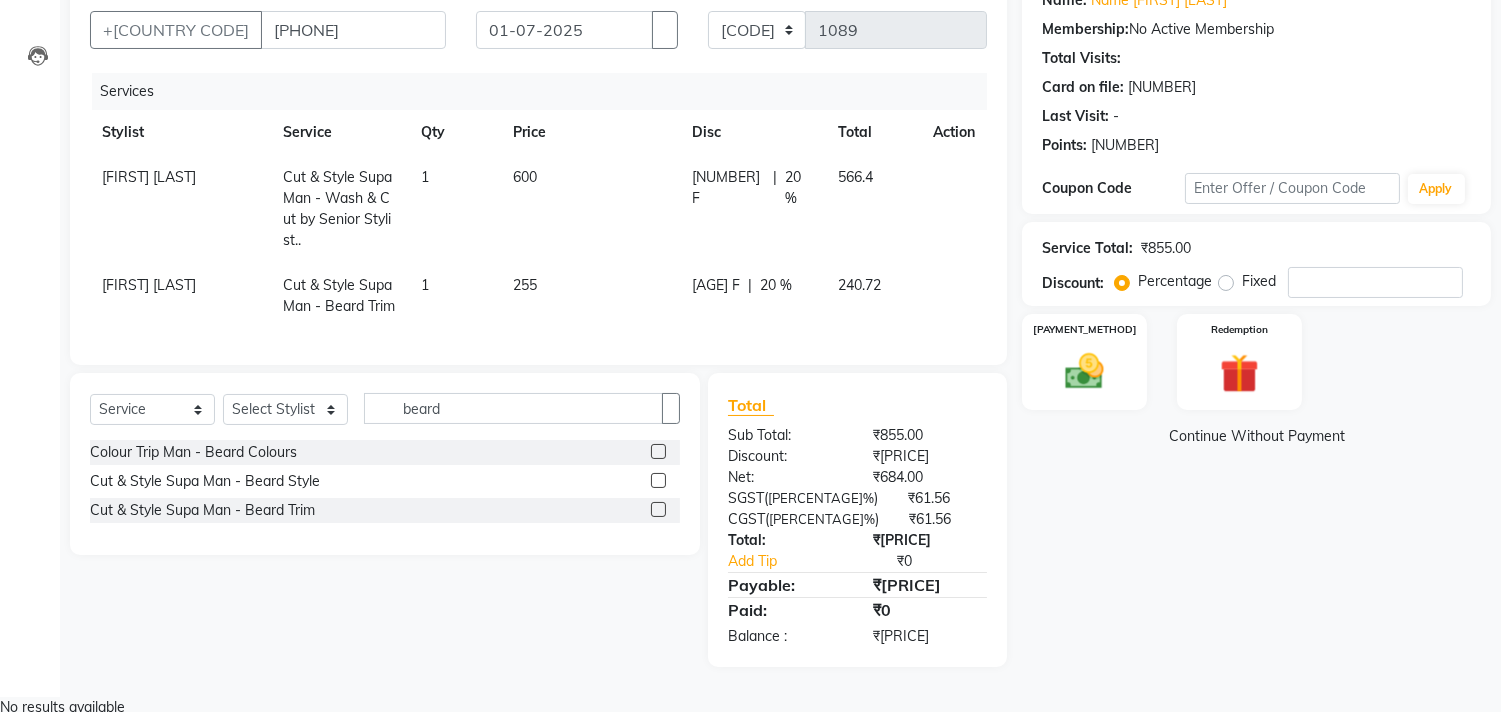 click on "Name: [FIRST] [LAST] Membership: No Active Membership Total Visits: Card on file: 0 Last Visit: - Points: 0 Coupon Code Apply Service Total: ₹855.00 Discount: Percentage Fixed 20 Manual Payment Redemption Continue Without Payment" at bounding box center [1264, 320] 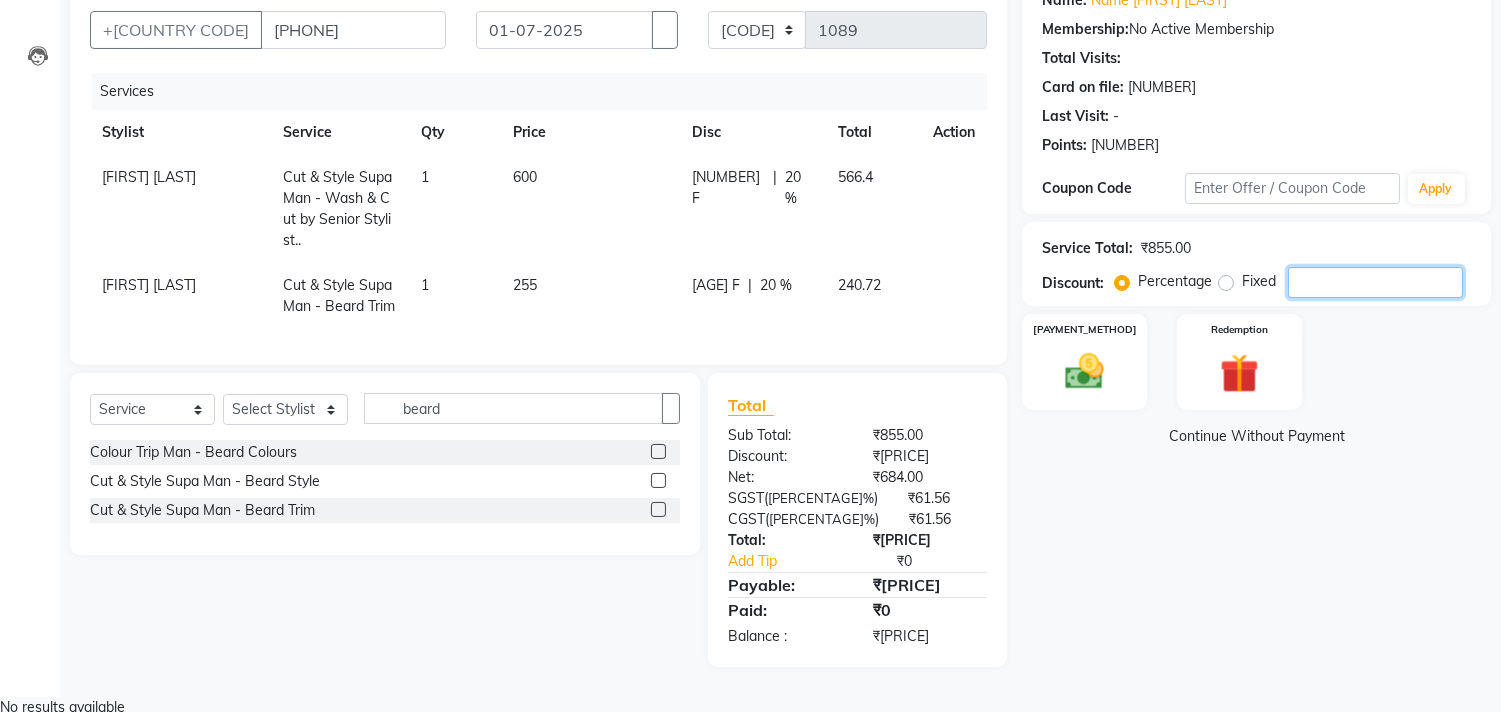 drag, startPoint x: 1314, startPoint y: 285, endPoint x: 1262, endPoint y: 286, distance: 52.009613 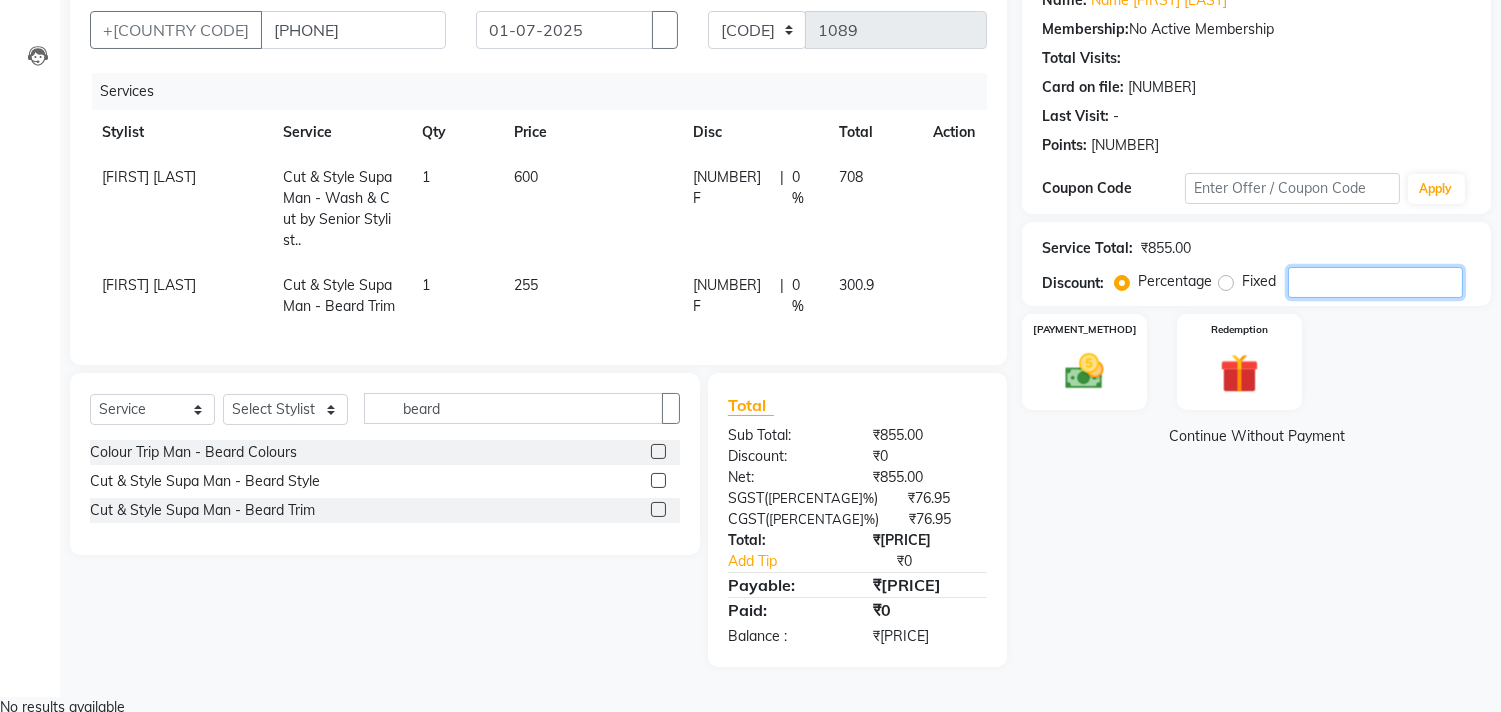 drag, startPoint x: 1328, startPoint y: 292, endPoint x: 1252, endPoint y: 291, distance: 76.00658 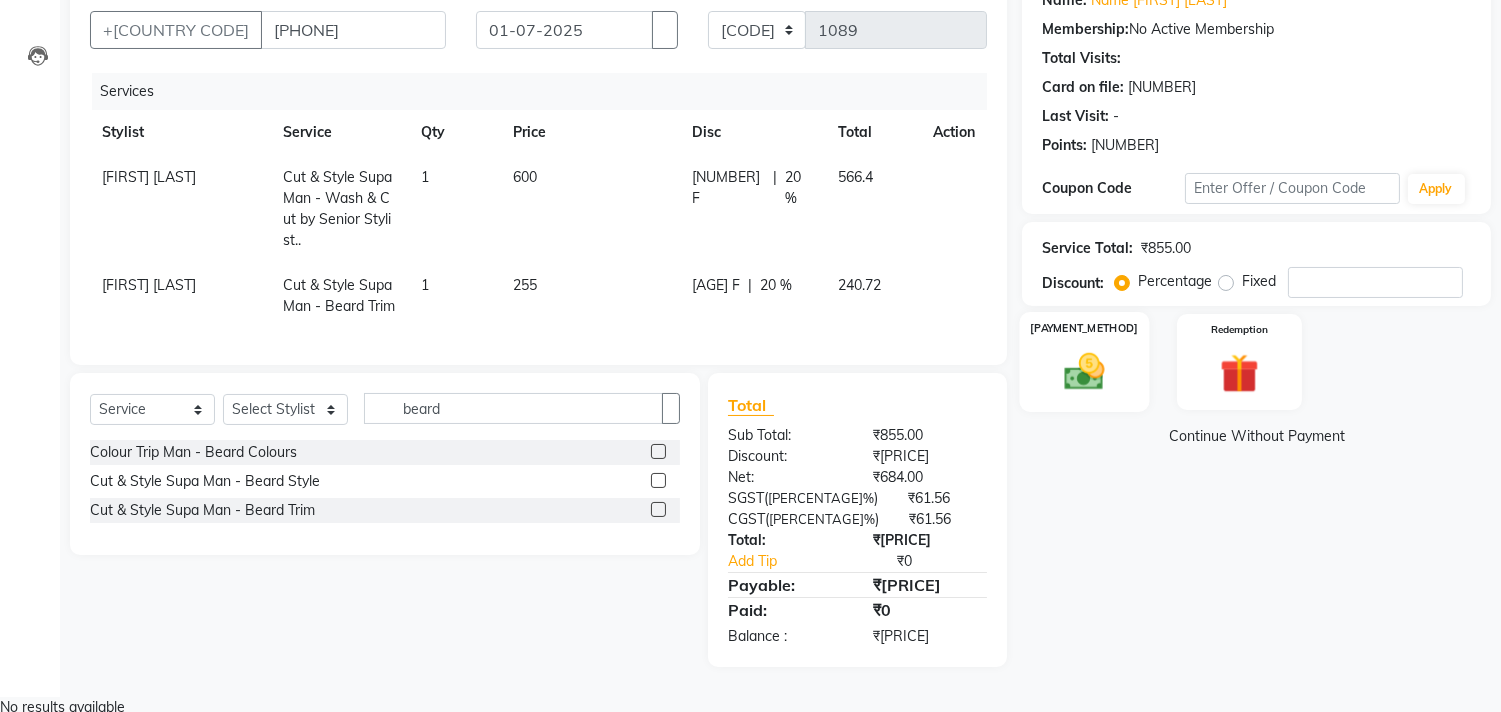 click at bounding box center [1085, 371] 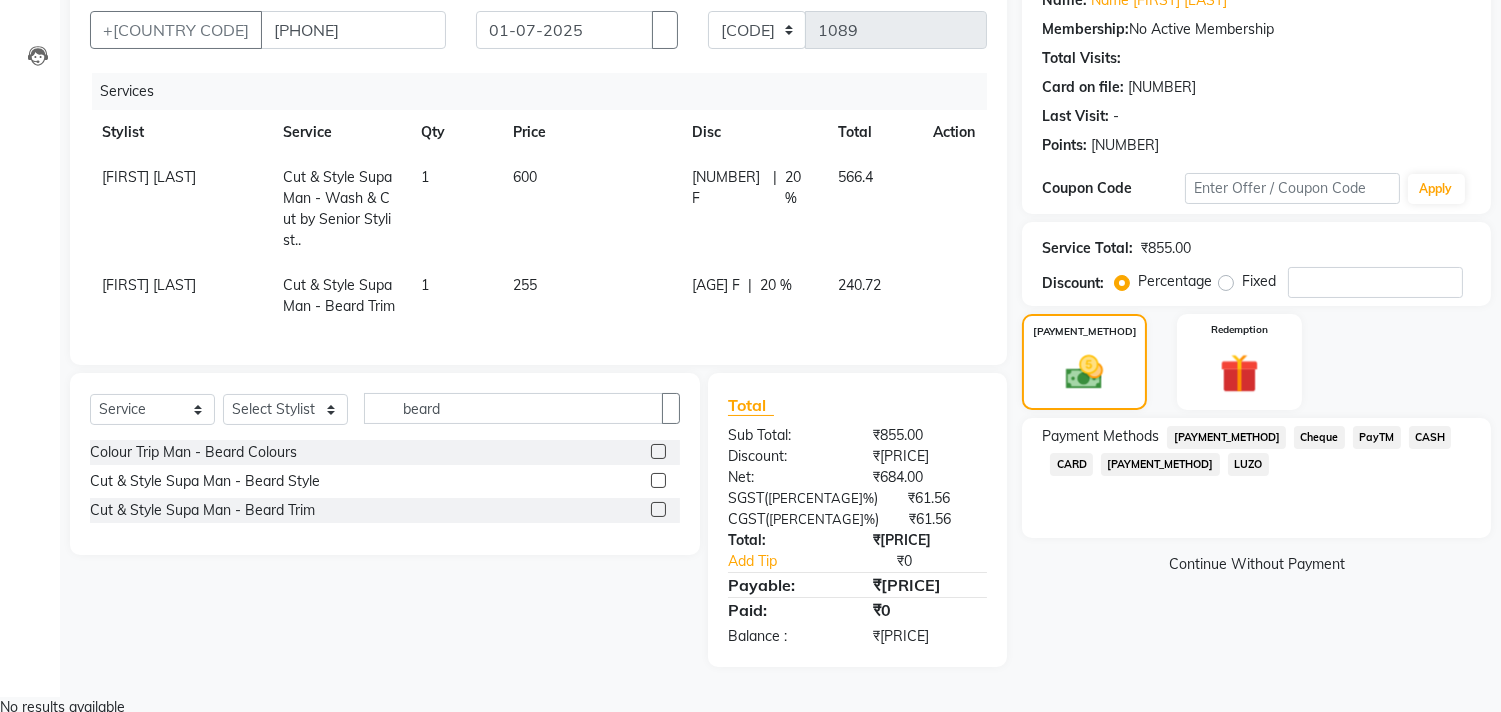 click on "[PAYMENT_METHOD]" at bounding box center (1226, 437) 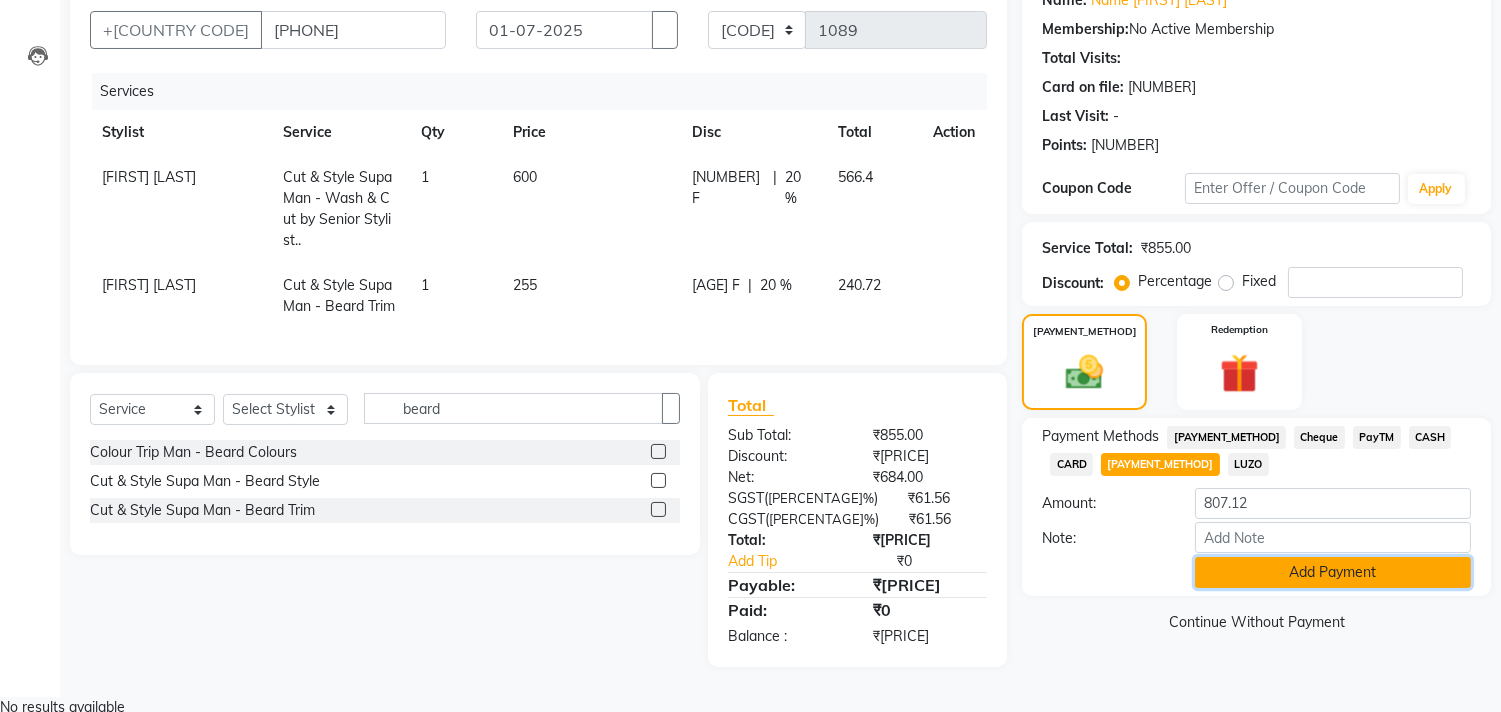 click on "Add Payment" at bounding box center (1333, 572) 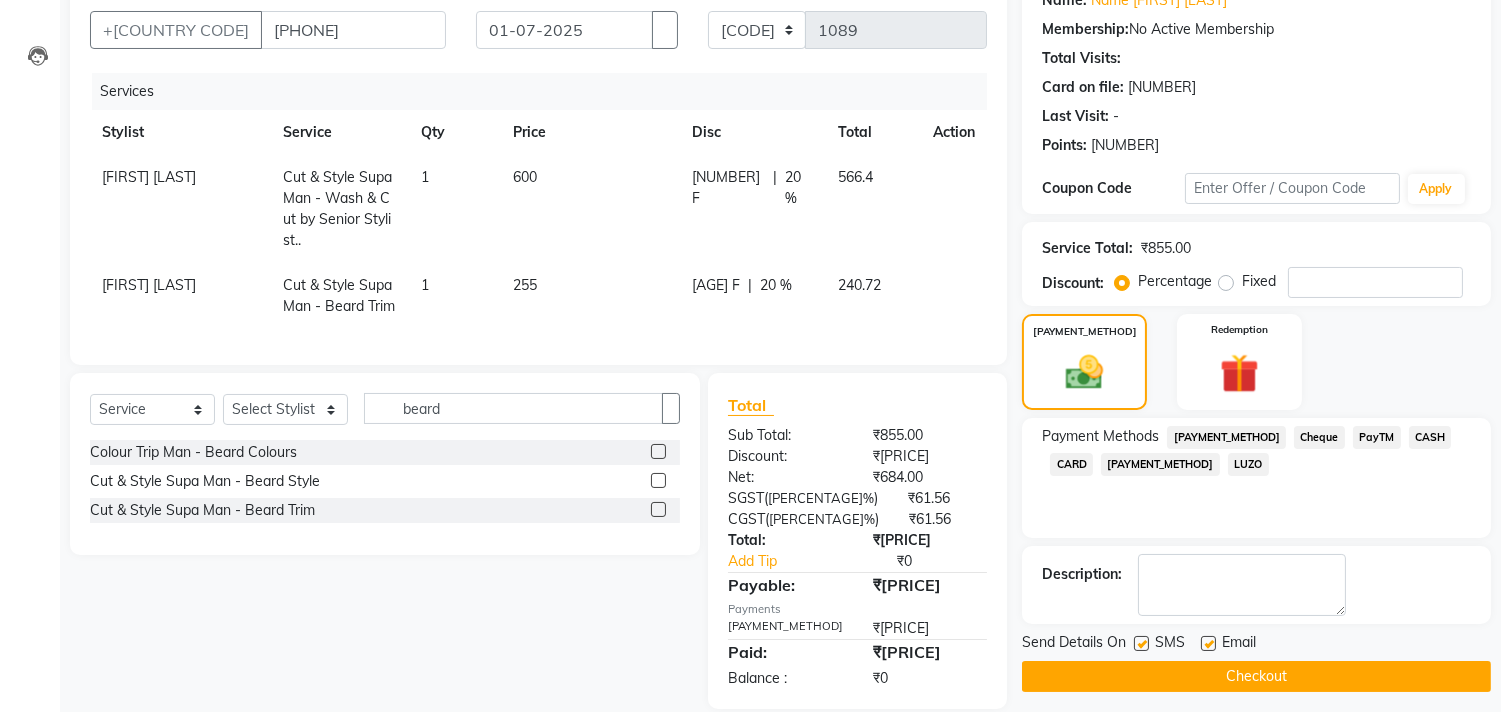 scroll, scrollTop: 218, scrollLeft: 0, axis: vertical 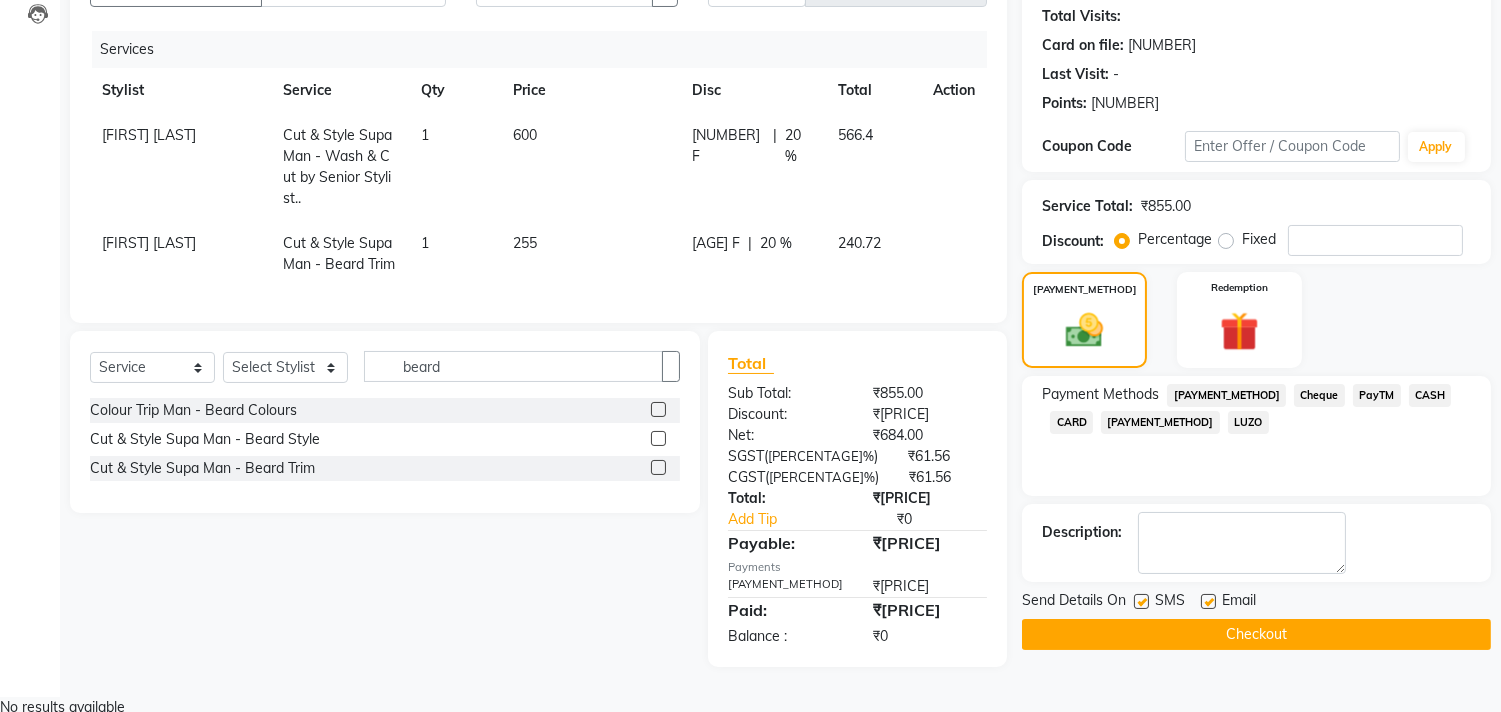click on "Email" at bounding box center [1236, 602] 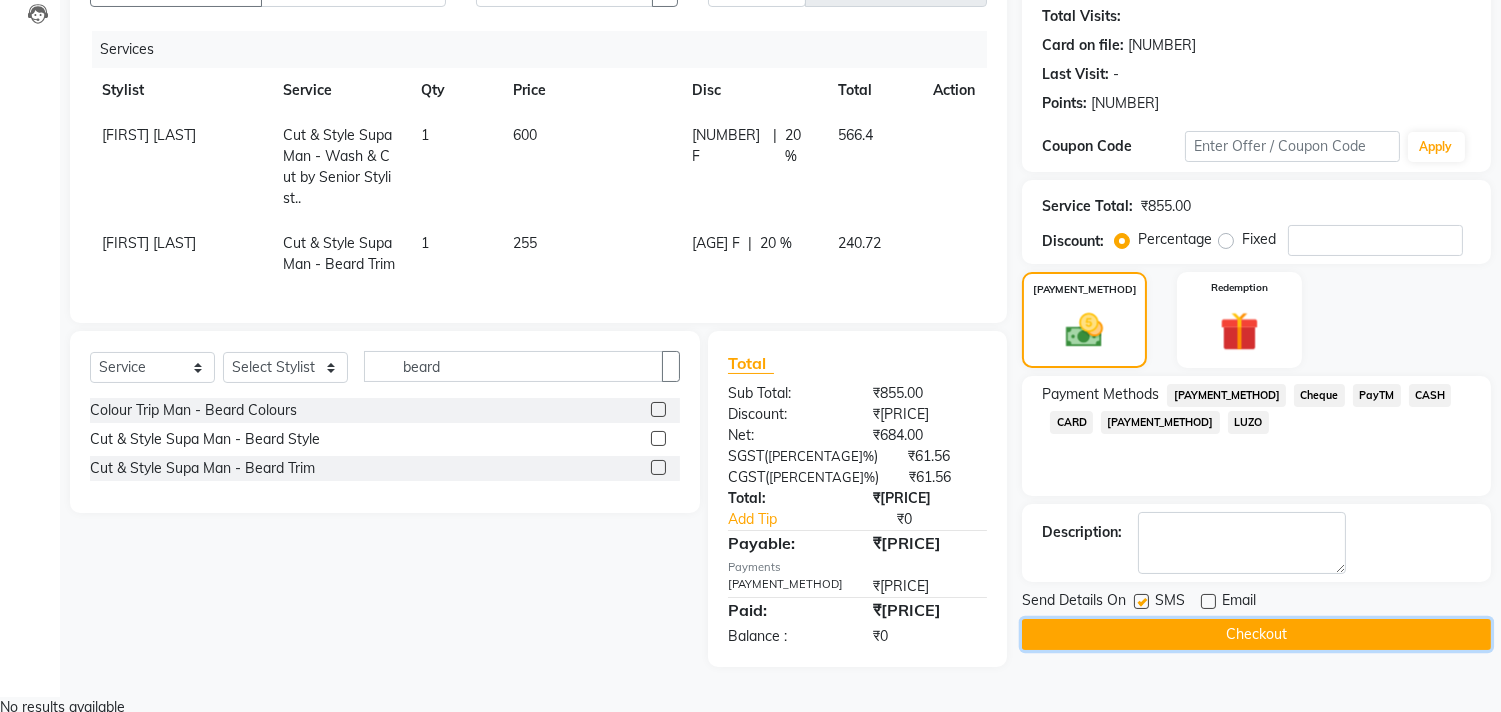 click on "Checkout" at bounding box center (1256, 634) 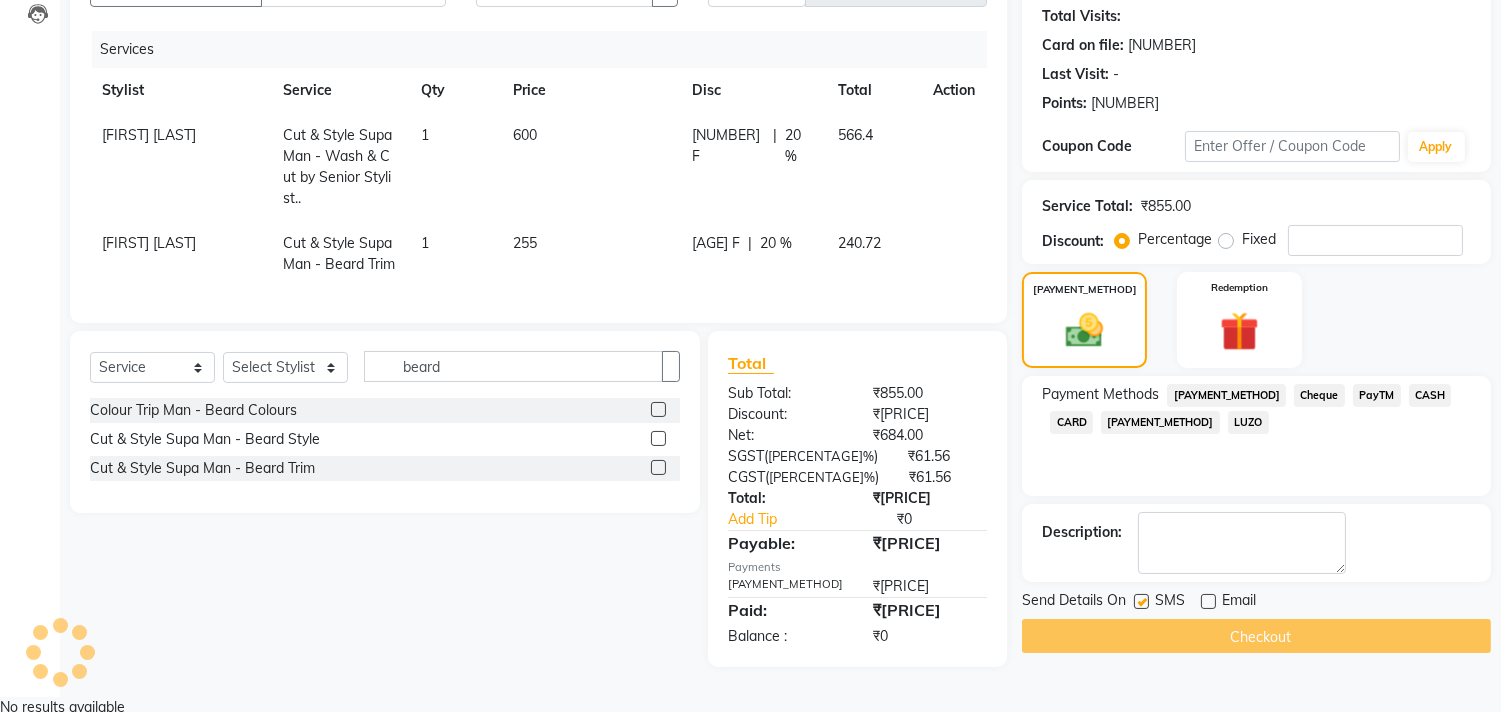 click on "Checkout" at bounding box center (1256, 636) 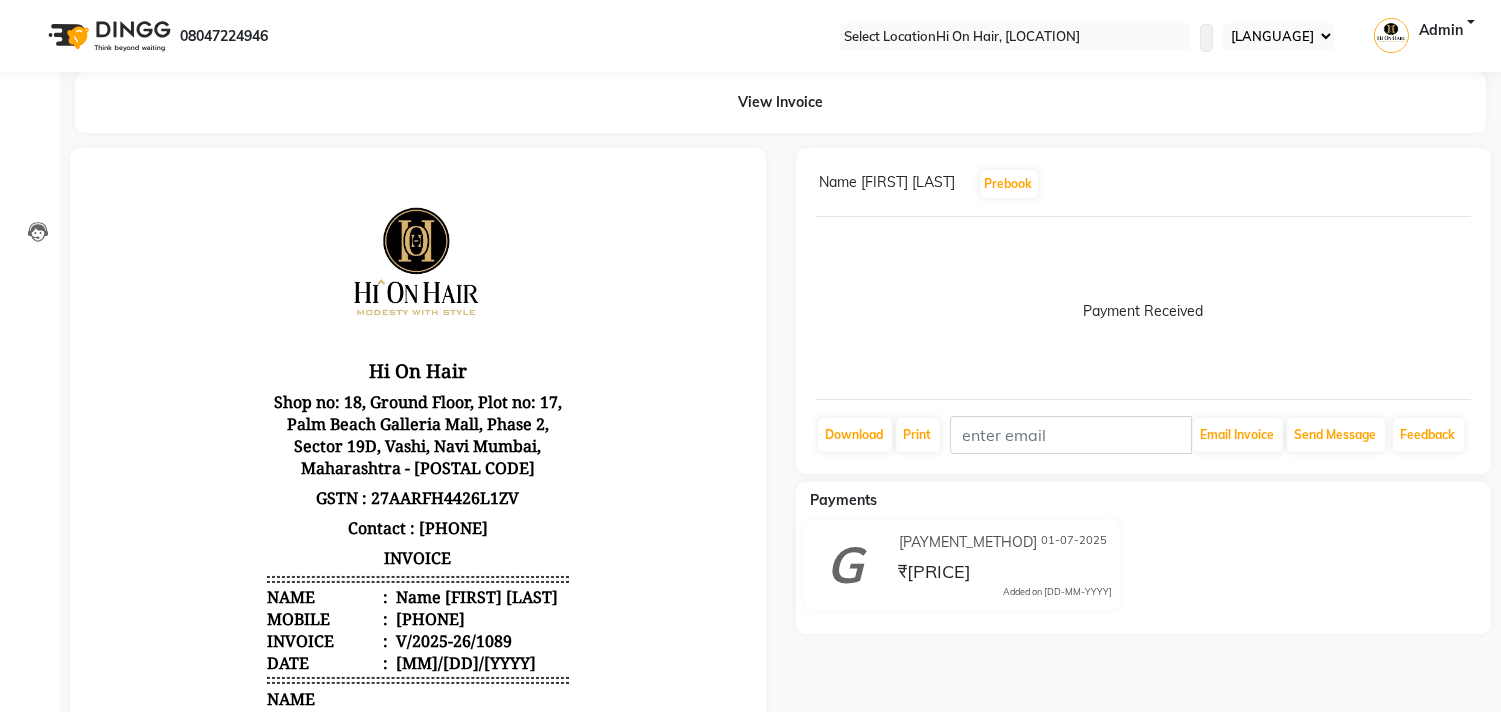 scroll, scrollTop: 0, scrollLeft: 0, axis: both 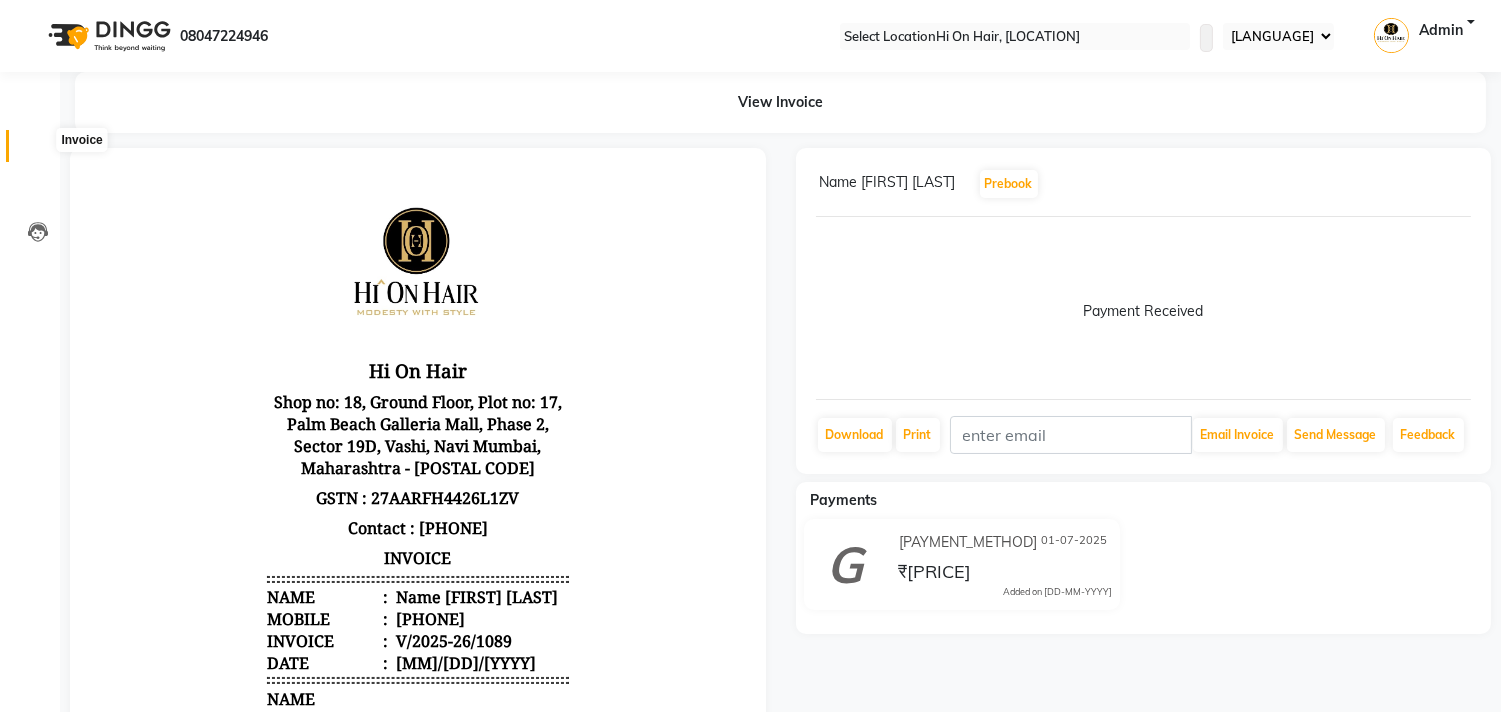 click at bounding box center [37, 151] 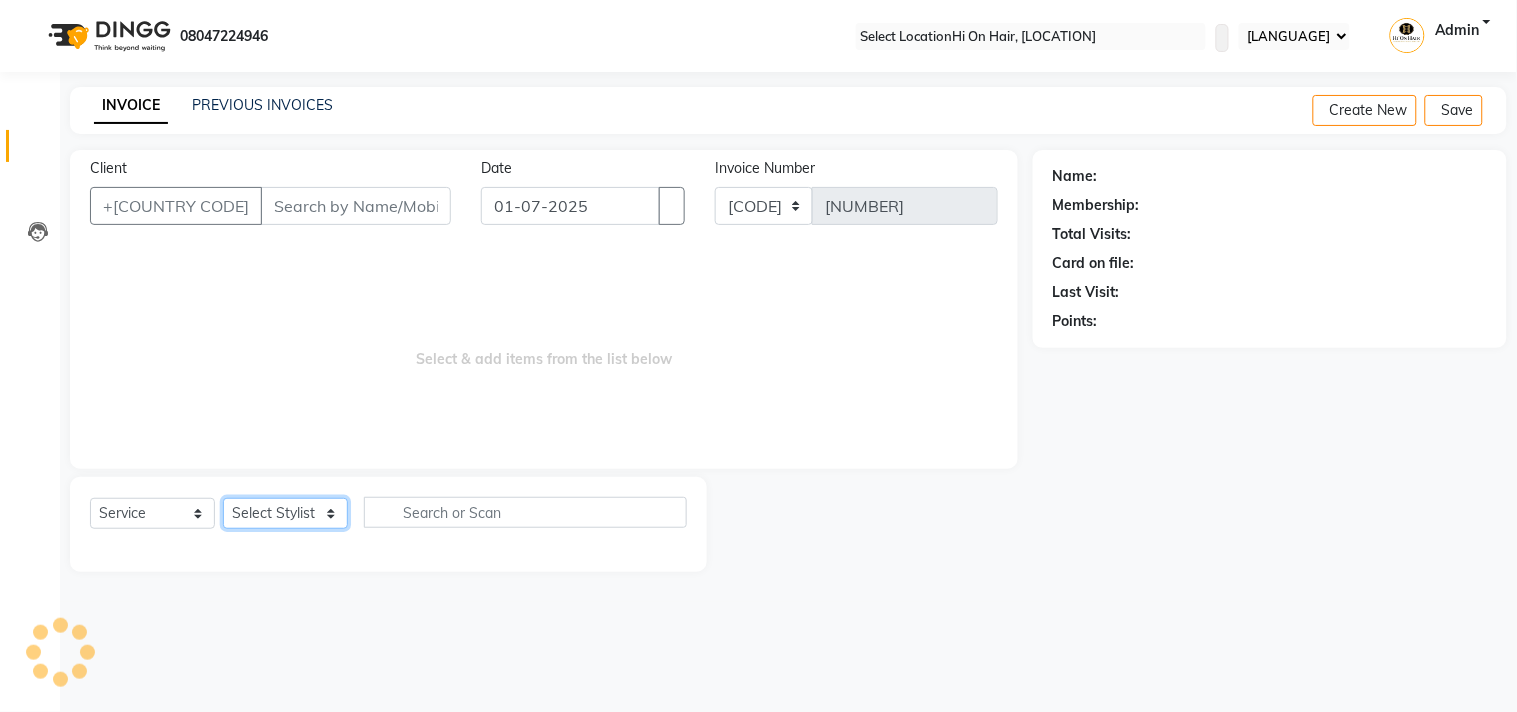 click on "Select Stylist Alim Kaldane Anwar Laskar Hi On Hair MAKYOPHI Pankaj Thakur Poonam Nalawade Raani Rasika Shelar Rehan Salmani Saba Shaikh Sana Shaikh SOSEM Zeeshan Salmani" at bounding box center [285, 513] 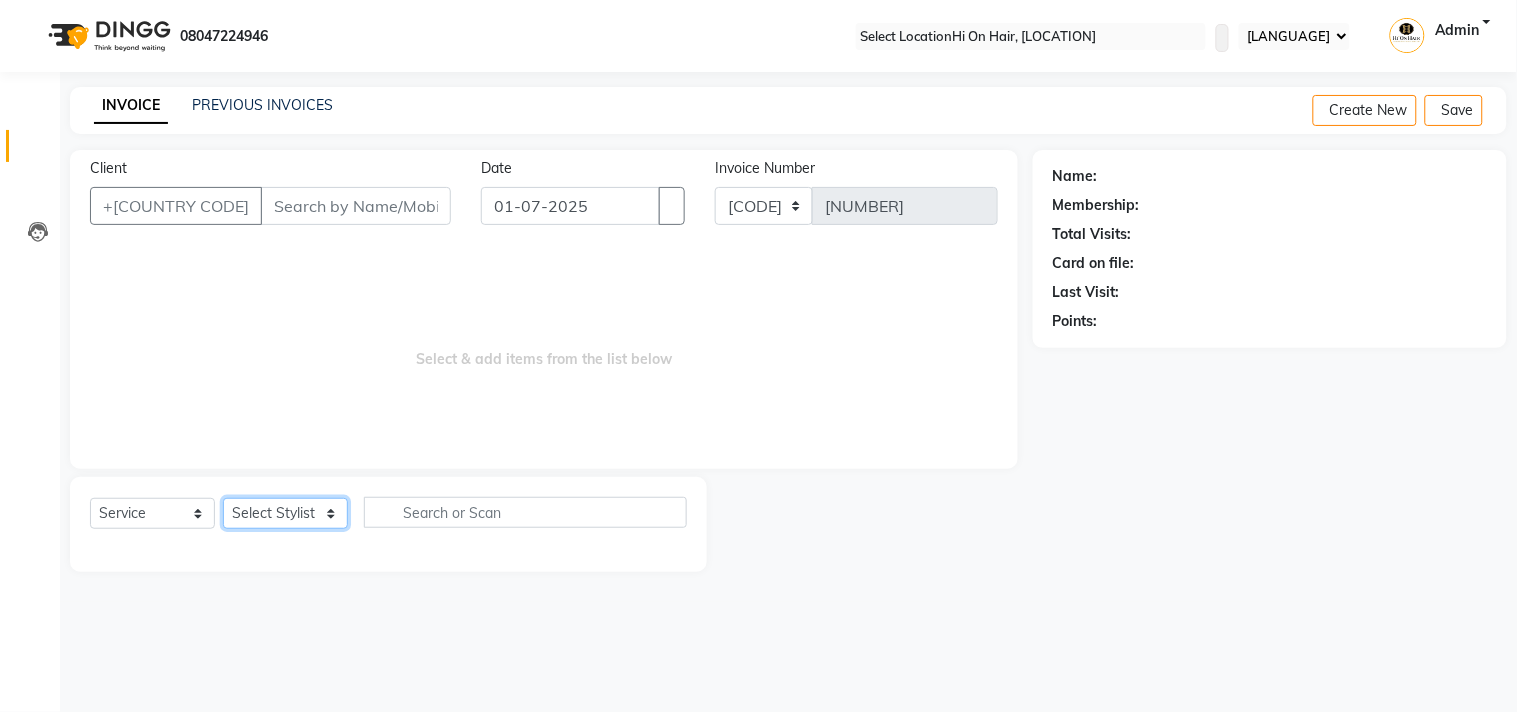 select on "6883" 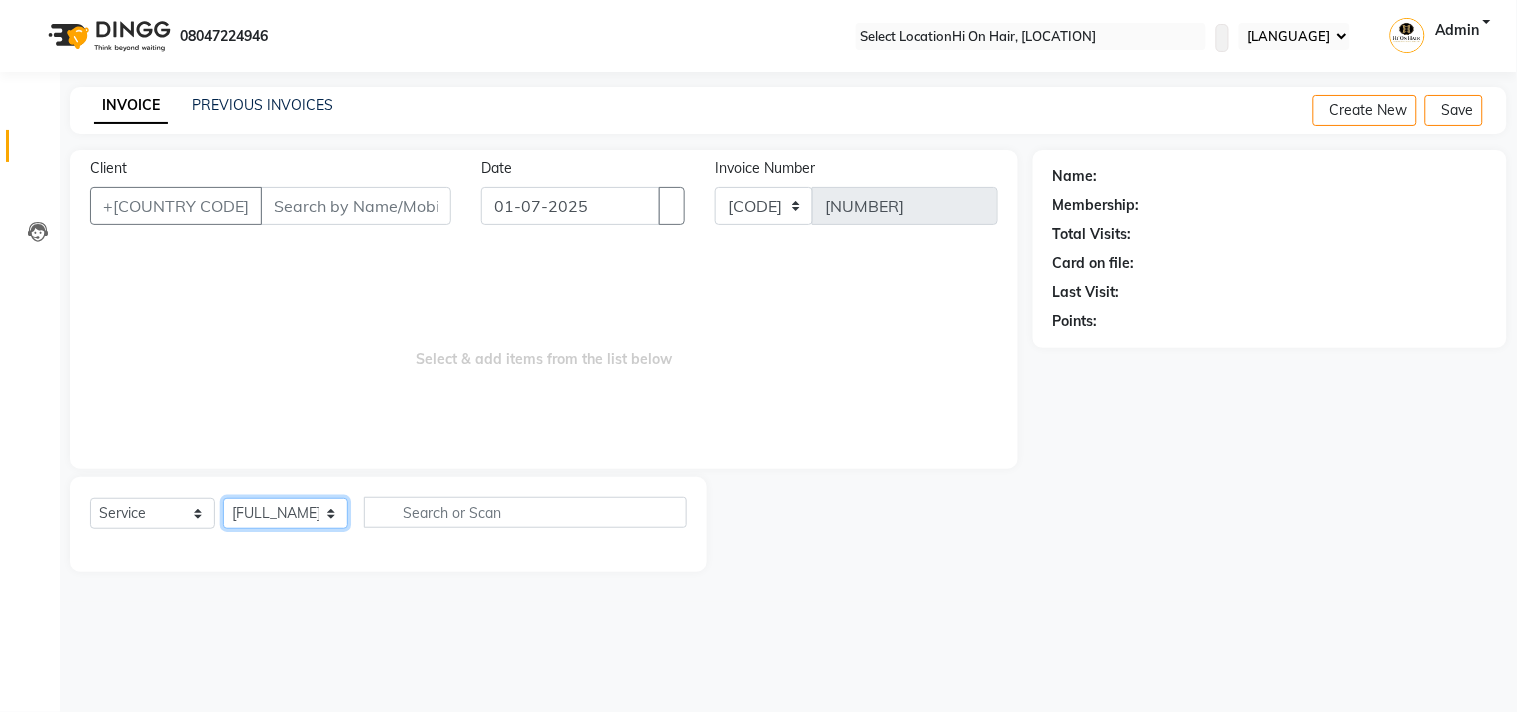 click on "Select Stylist Alim Kaldane Anwar Laskar Hi On Hair MAKYOPHI Pankaj Thakur Poonam Nalawade Raani Rasika Shelar Rehan Salmani Saba Shaikh Sana Shaikh SOSEM Zeeshan Salmani" at bounding box center [285, 513] 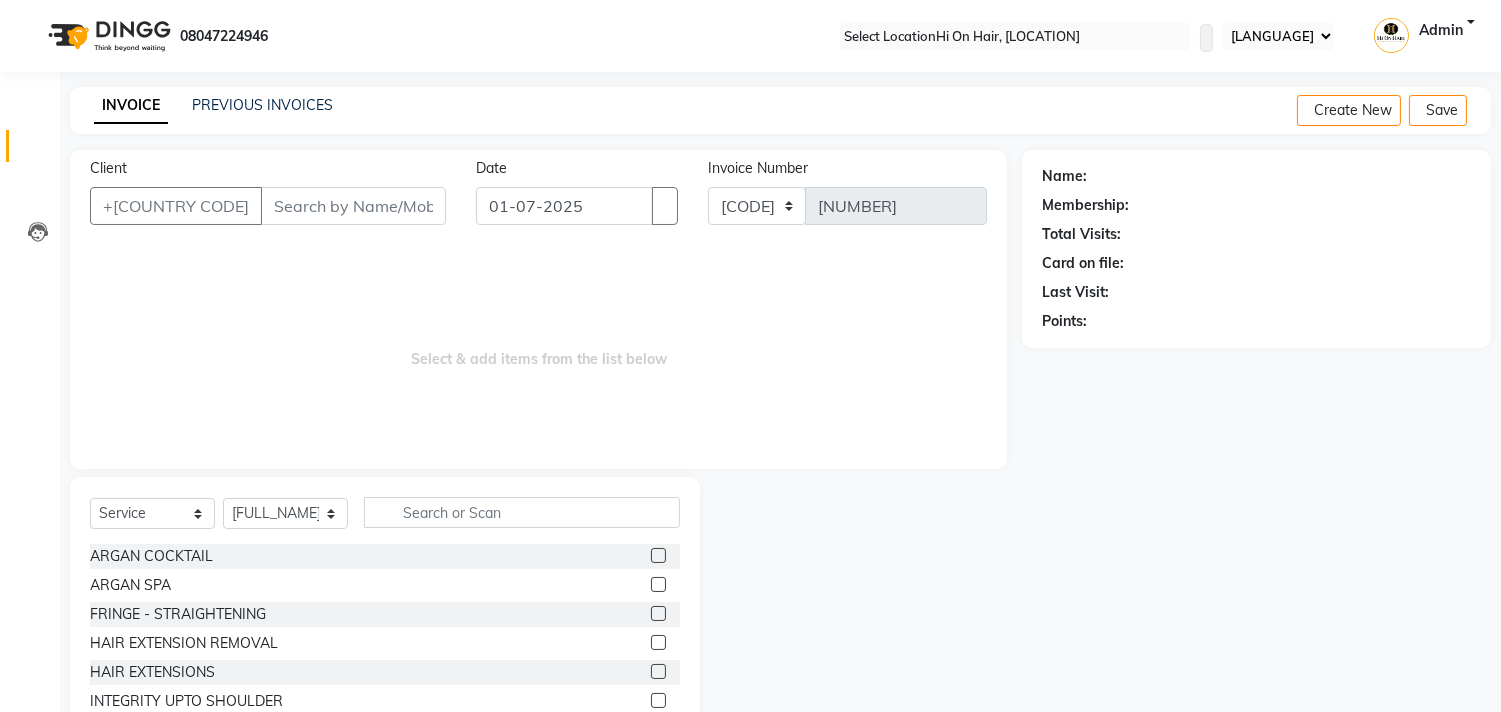 click on "ARGAN COCKTAIL" at bounding box center [385, 556] 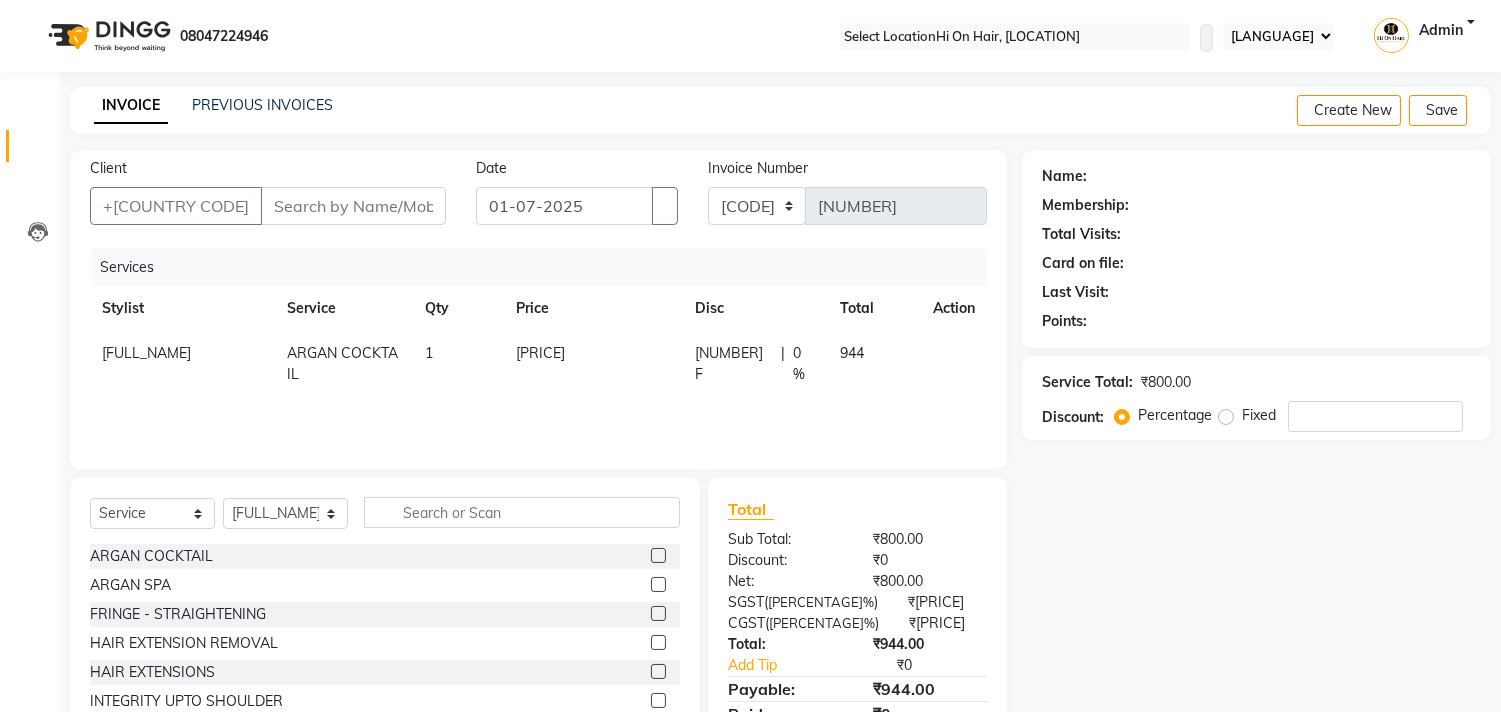 click on "[PRICE]" at bounding box center [146, 353] 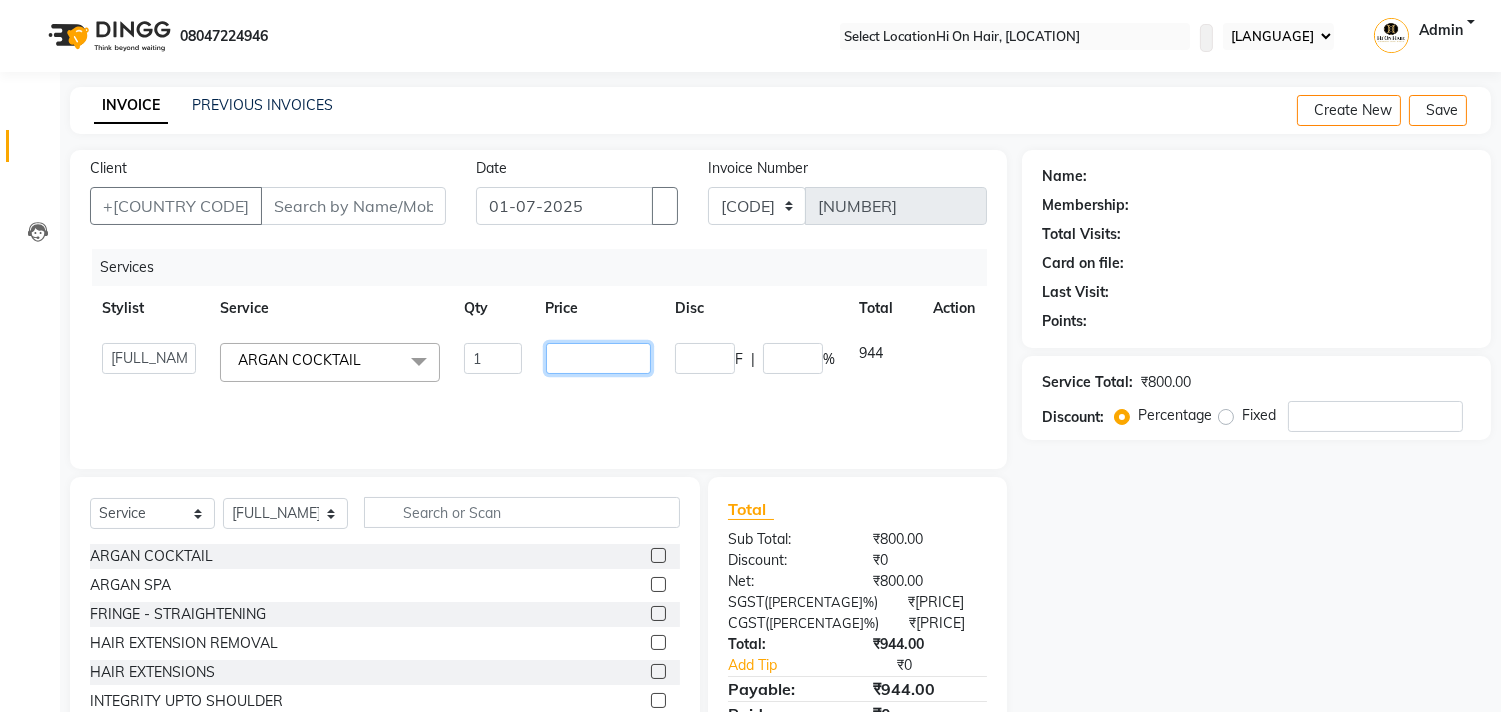 click on "[PRICE]" at bounding box center [492, 358] 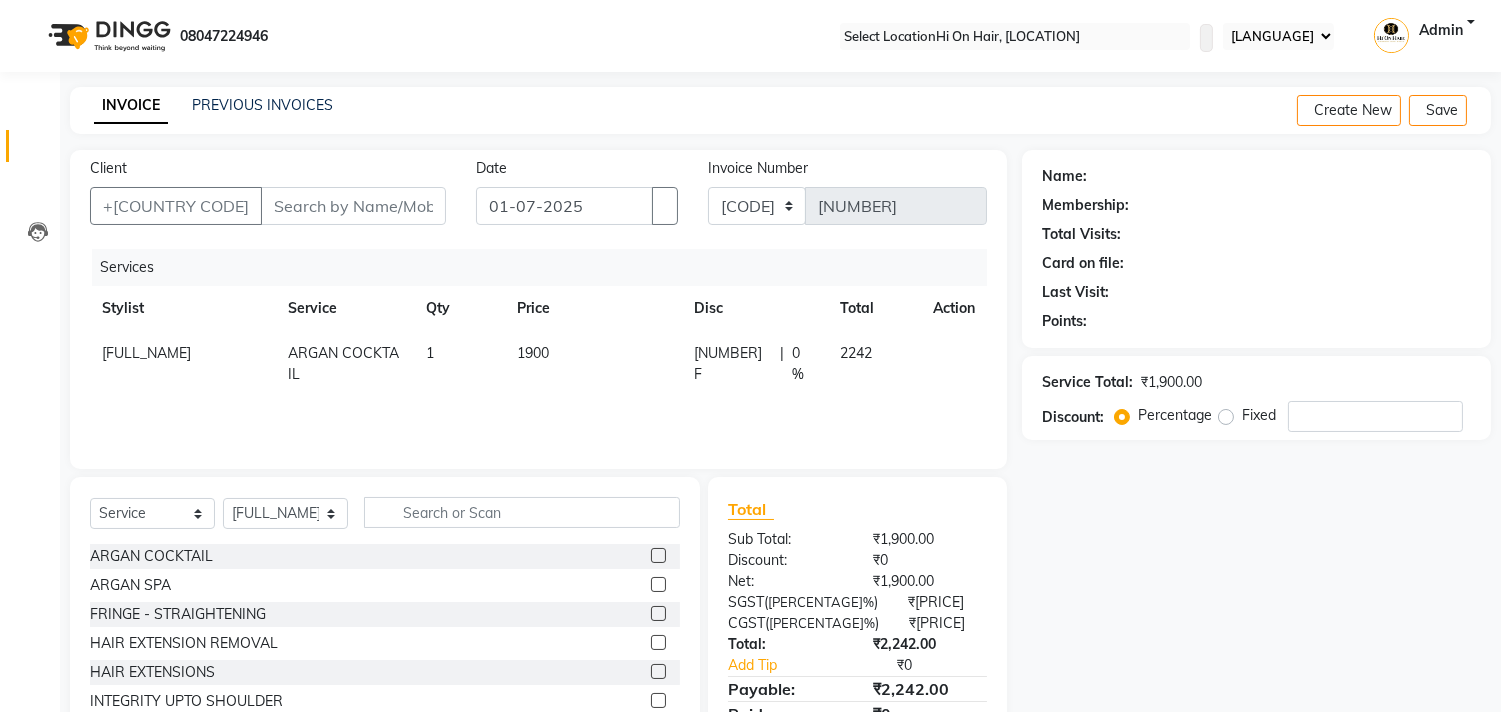 click on "Stylist Service Qty Price Disc Total Action [LAST] [PRODUCT] 1 1900 0 F | 0 % 2242" at bounding box center (538, 349) 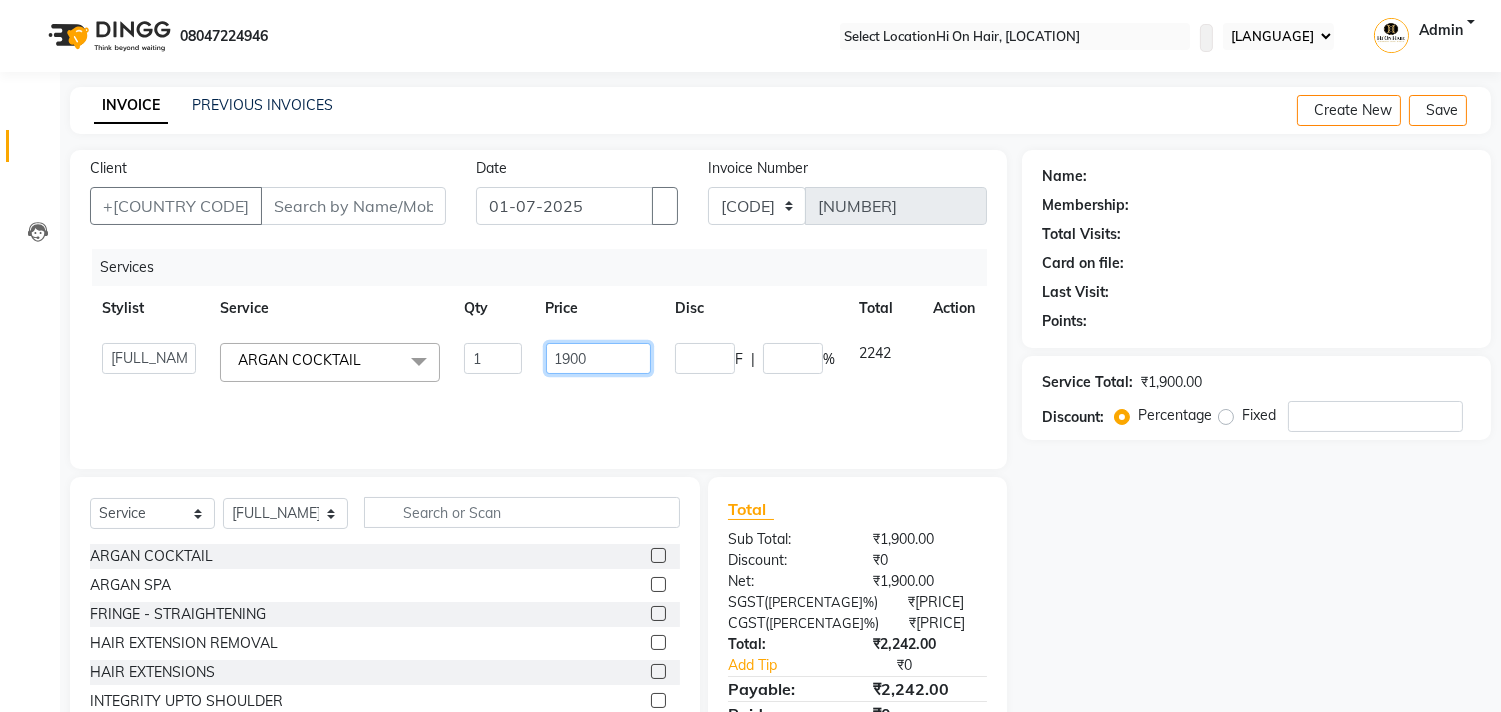 click on "1900" at bounding box center (492, 358) 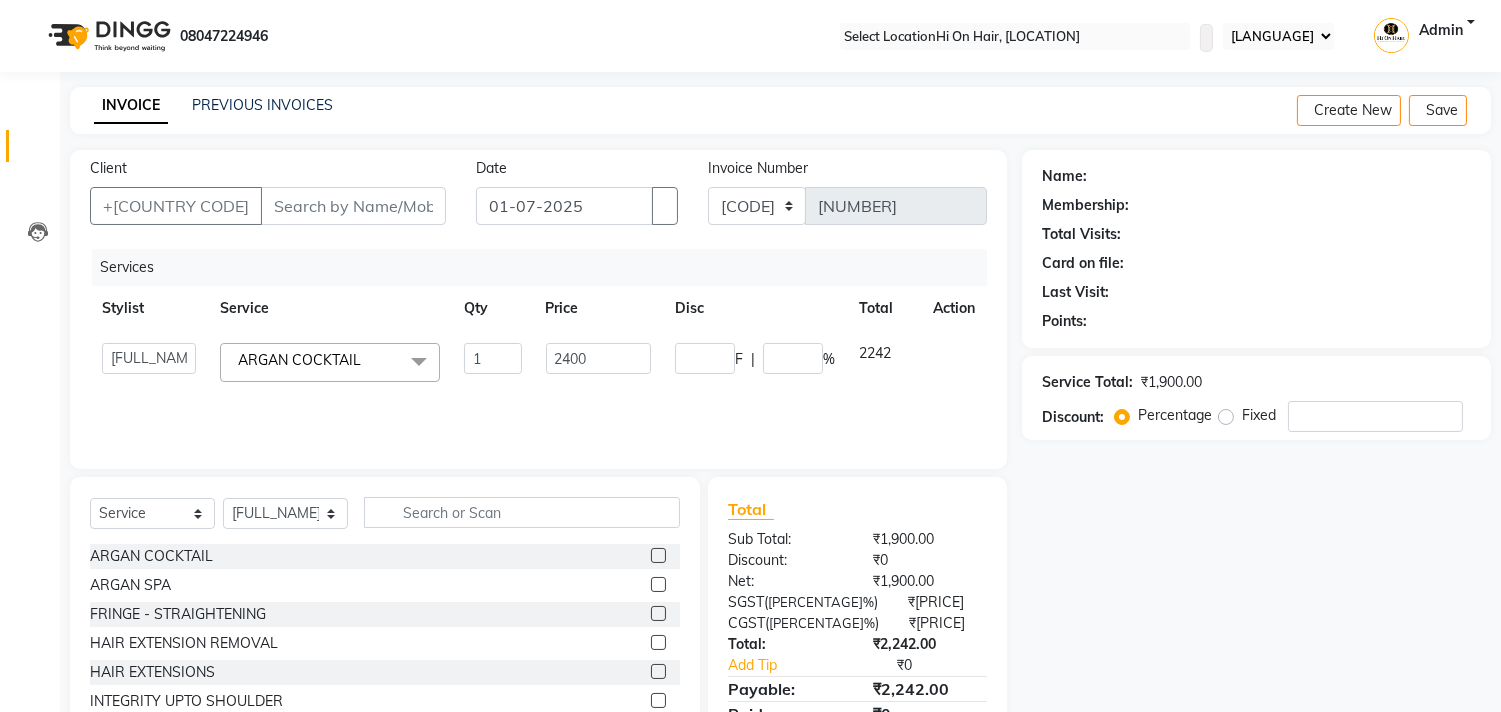 click on "2400" at bounding box center (598, 362) 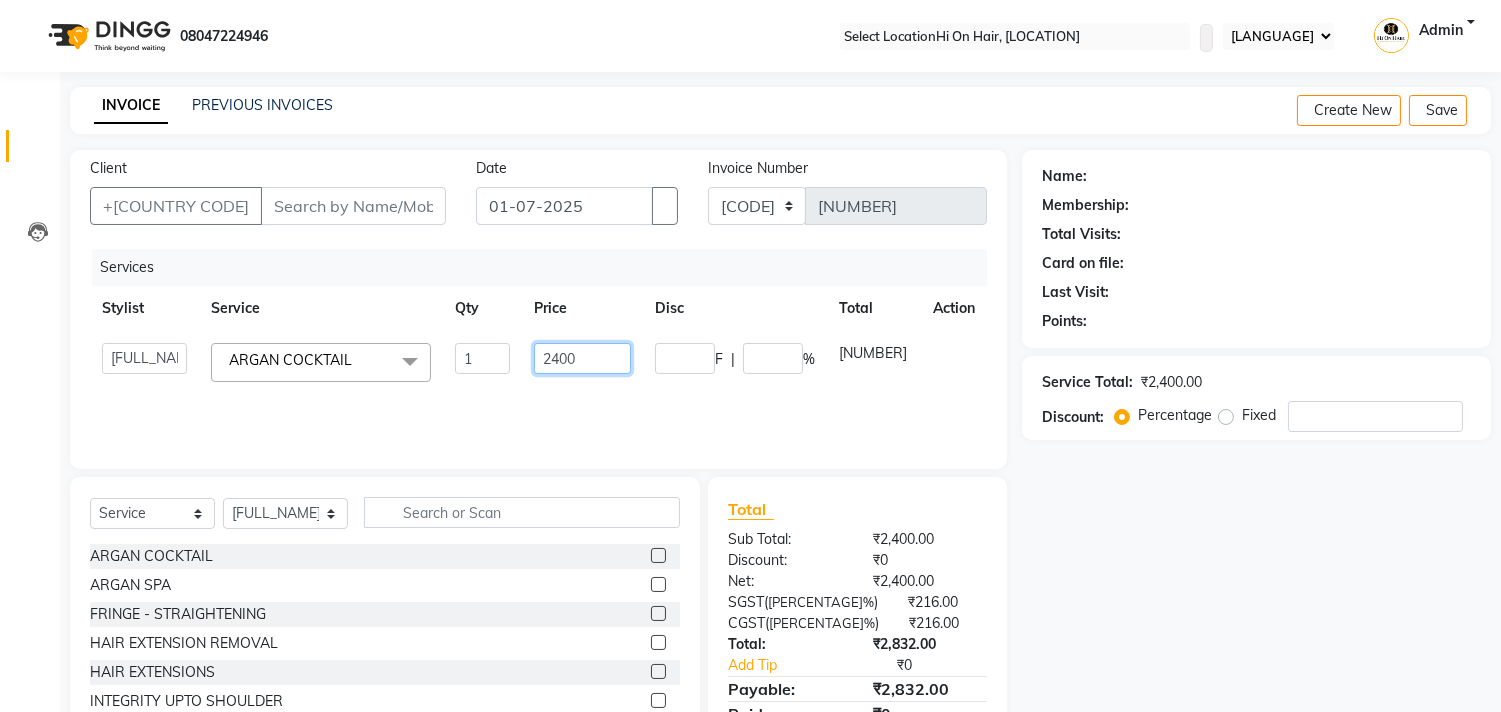 click on "2400" at bounding box center (482, 358) 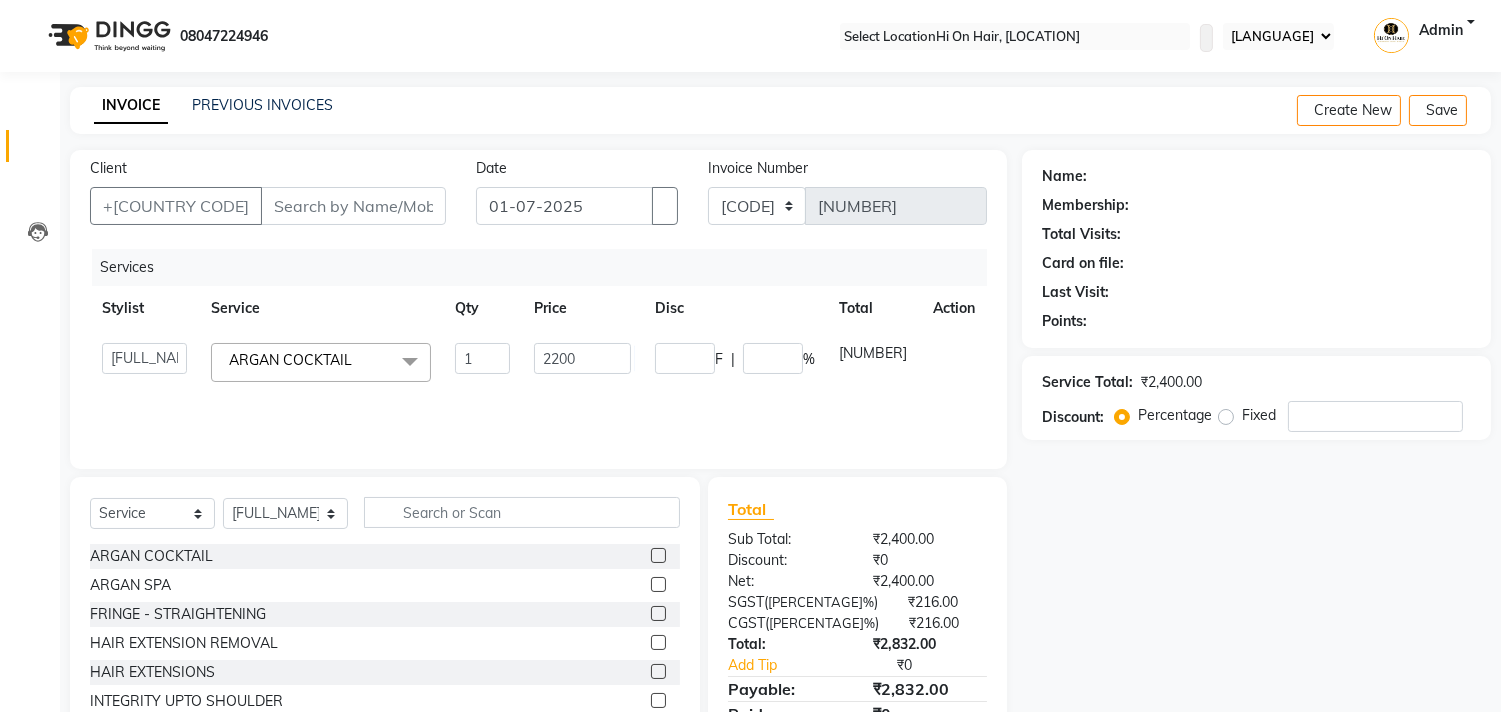 click on "Services Stylist Service Qty Price Disc Total Action [FULL_NAME] [FULL_NAME] Hi On Hair MAKYOPHI [FULL_NAME] [FULL_NAME] [NAME] [NAME] [NAME] [NAME] [NAME] ARGAN COCKTAIL x ARGAN COCKTAIL ARGAN SPA FRINGE - STRAIGHTENING HAIR EXTENSION REMOVAL HAIR EXTENSIONS INTEGRITY UPTO SHOULDER MOISTURE PLUS SPA (Upto Shoulder) NANO PLASTIA (Very Short) OLA PLEX STAND ALONE OLA PLEX TREATMENT SLIVER SHINE COCKTAIL STENSILS STRAIGHTNING (ABOVE SHOULDER) STRAIGHTNING (BELOW SHOULDER) STRAIGHTNING (UPTO WAIST) STRAIGHTNING (VERY SHORT) Colour Care milkshake Spa foot massage Nose wax file/cut file/cut/polish outcurls Blow dry Aroma Manicure eyebrows/upperlips wash n Blowdry UPPERLIPS PINKINI WAX face Dtan Cateye gel polish Aroma Pedicure AVL pedicure marine sea alga face bleach Bomb pedicure Bomb Manicure AVL Manicure marine sea alga Feet Wax ADD ON OIL WASH FEET DTAN Polish change Add on Feet Pack Add on hands pack Brighting peel off mask 1 0" at bounding box center (538, 349) 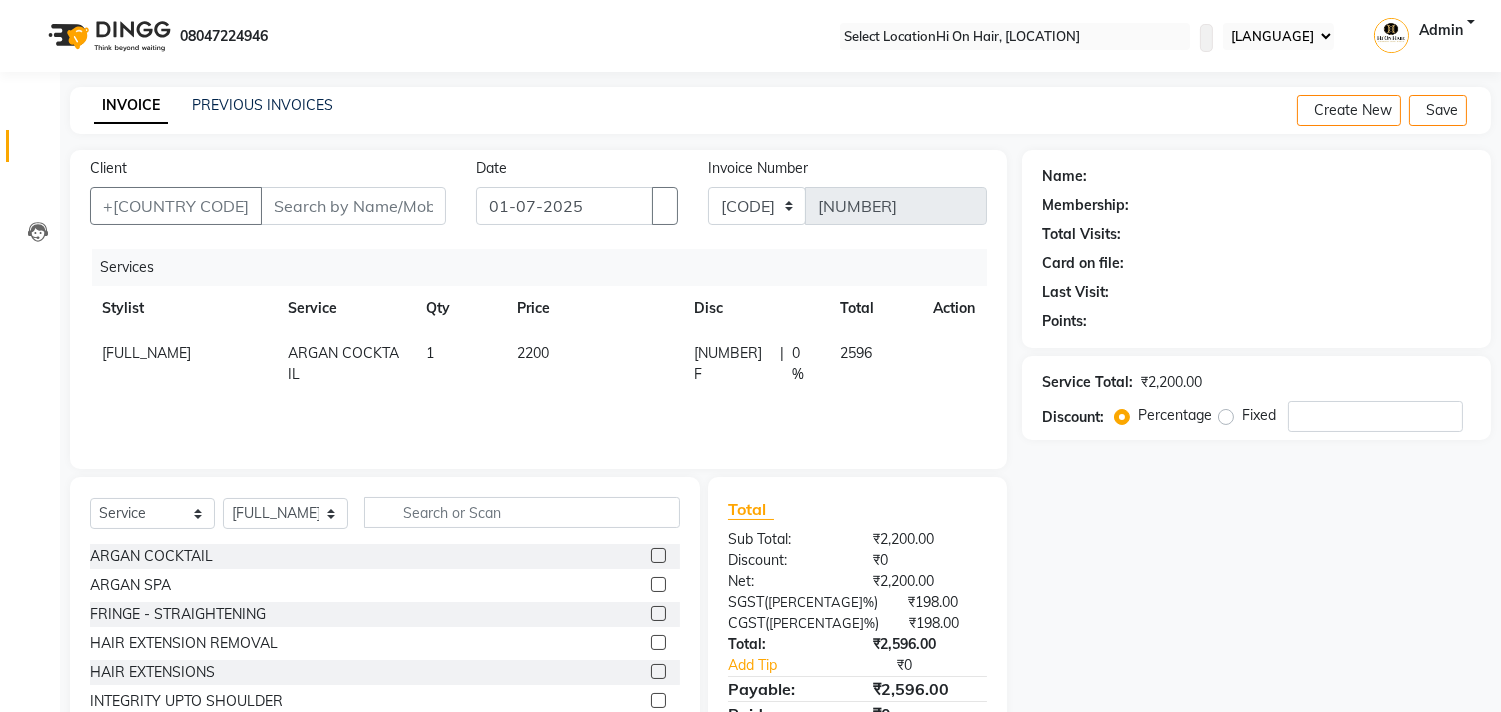 click on "2200" at bounding box center [593, 364] 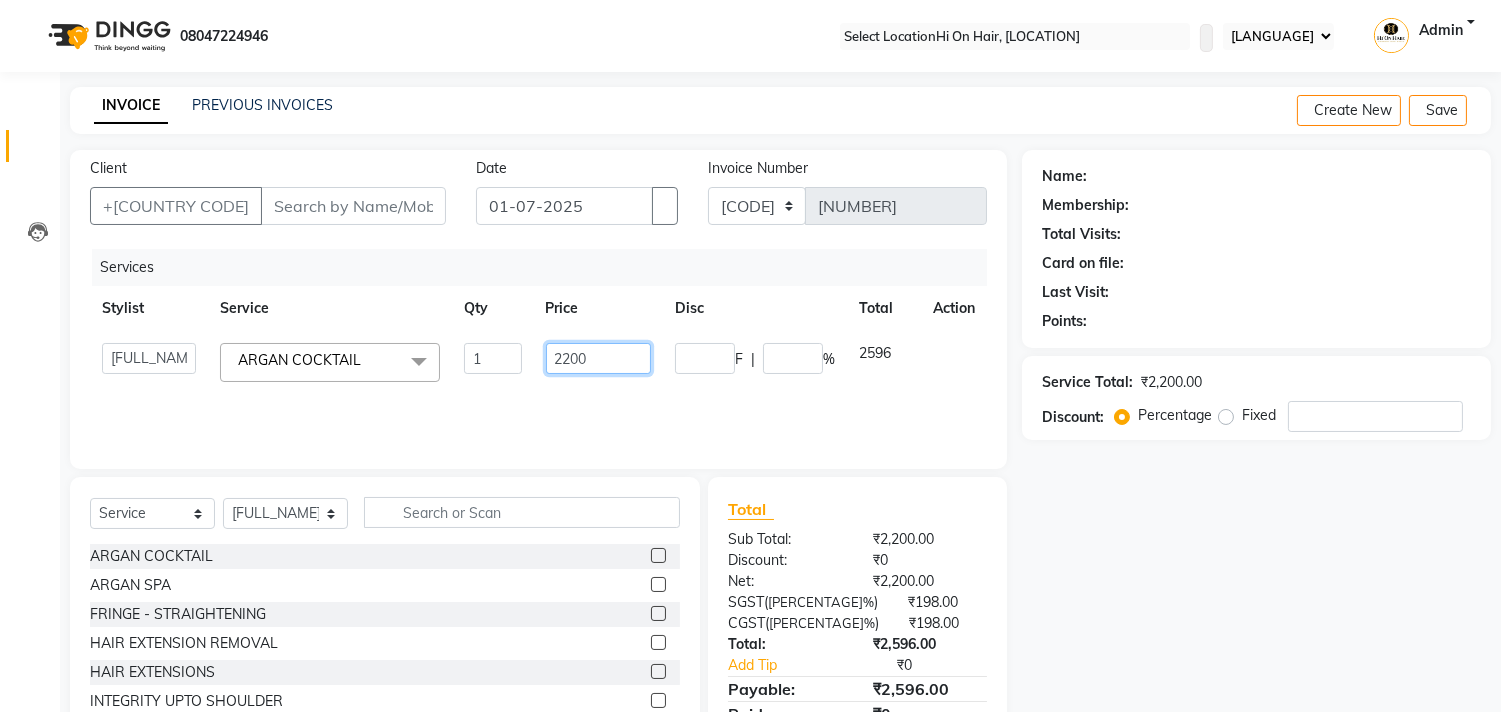 click on "2200" at bounding box center [492, 358] 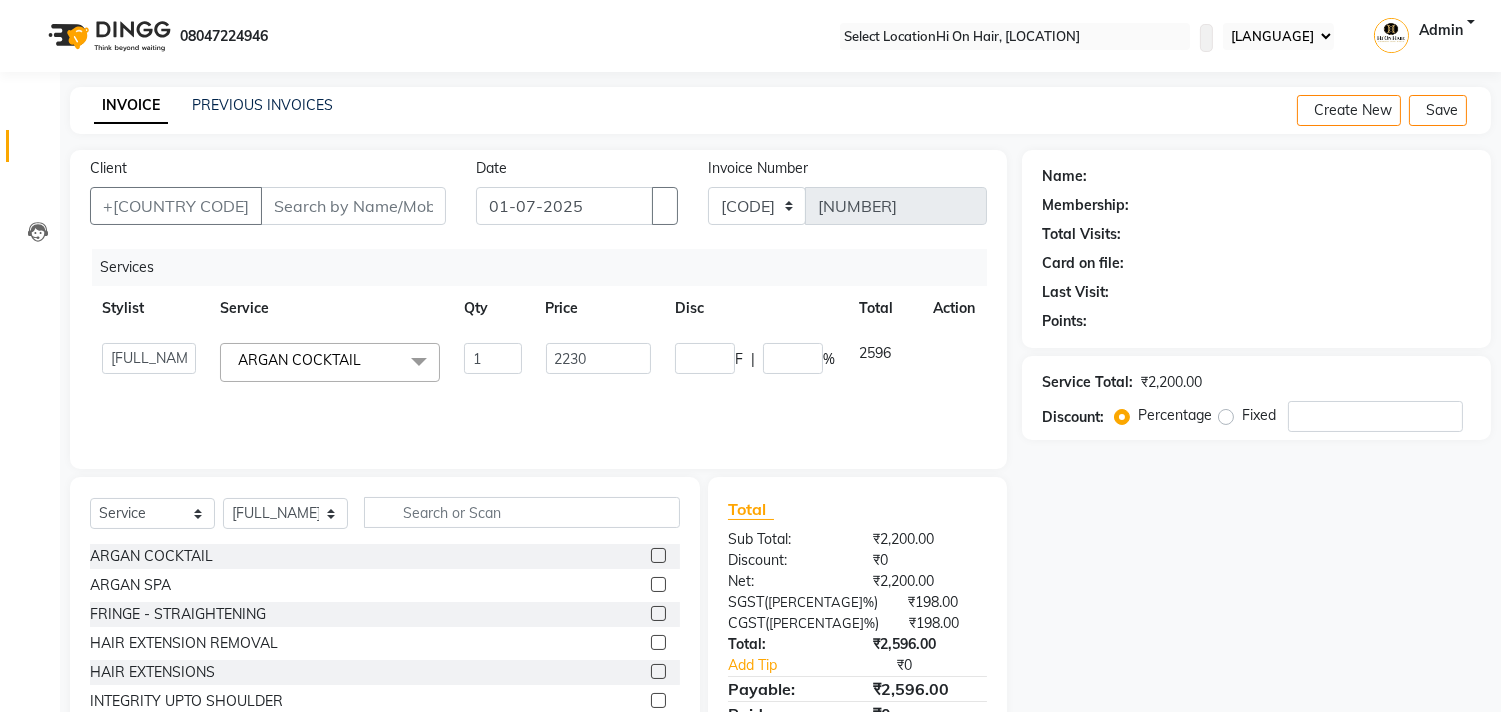 click on "2230" at bounding box center [598, 362] 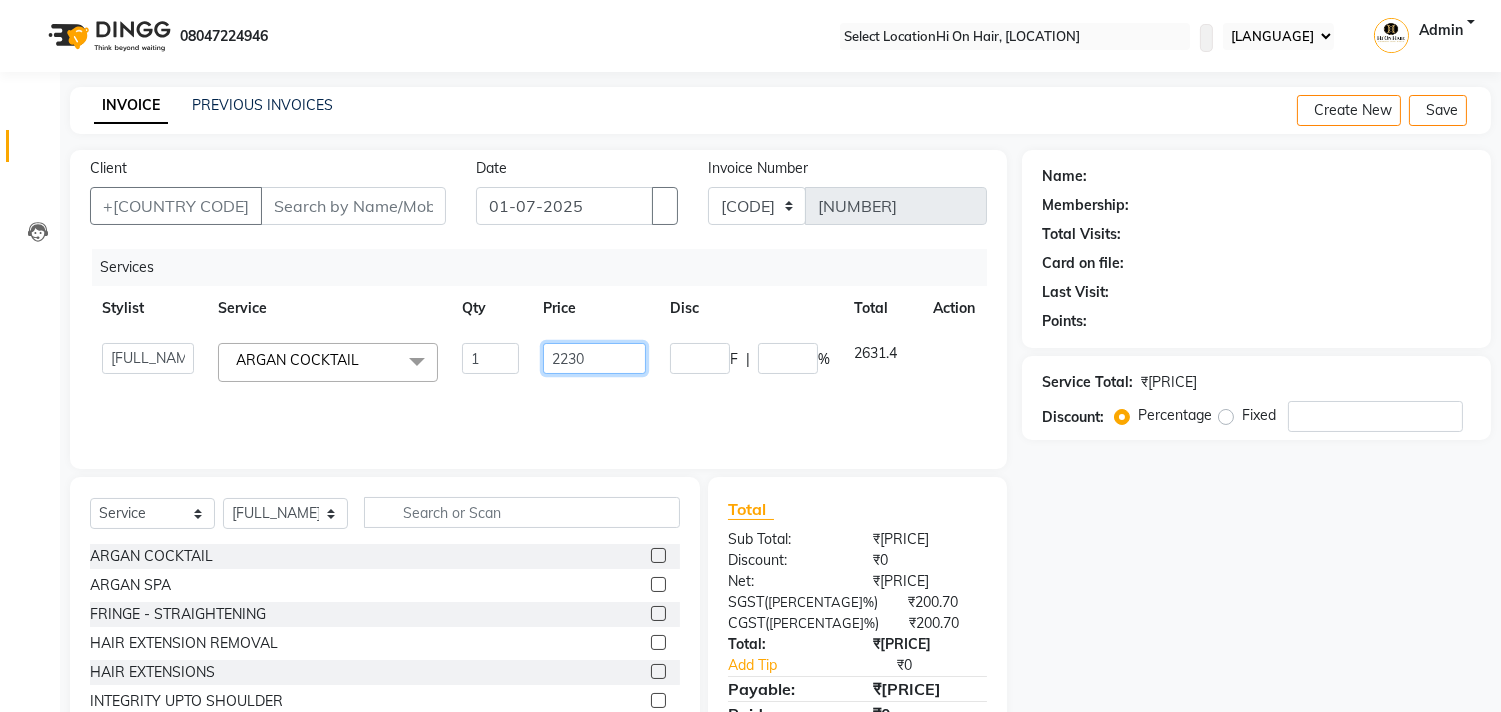 click on "2230" at bounding box center [490, 358] 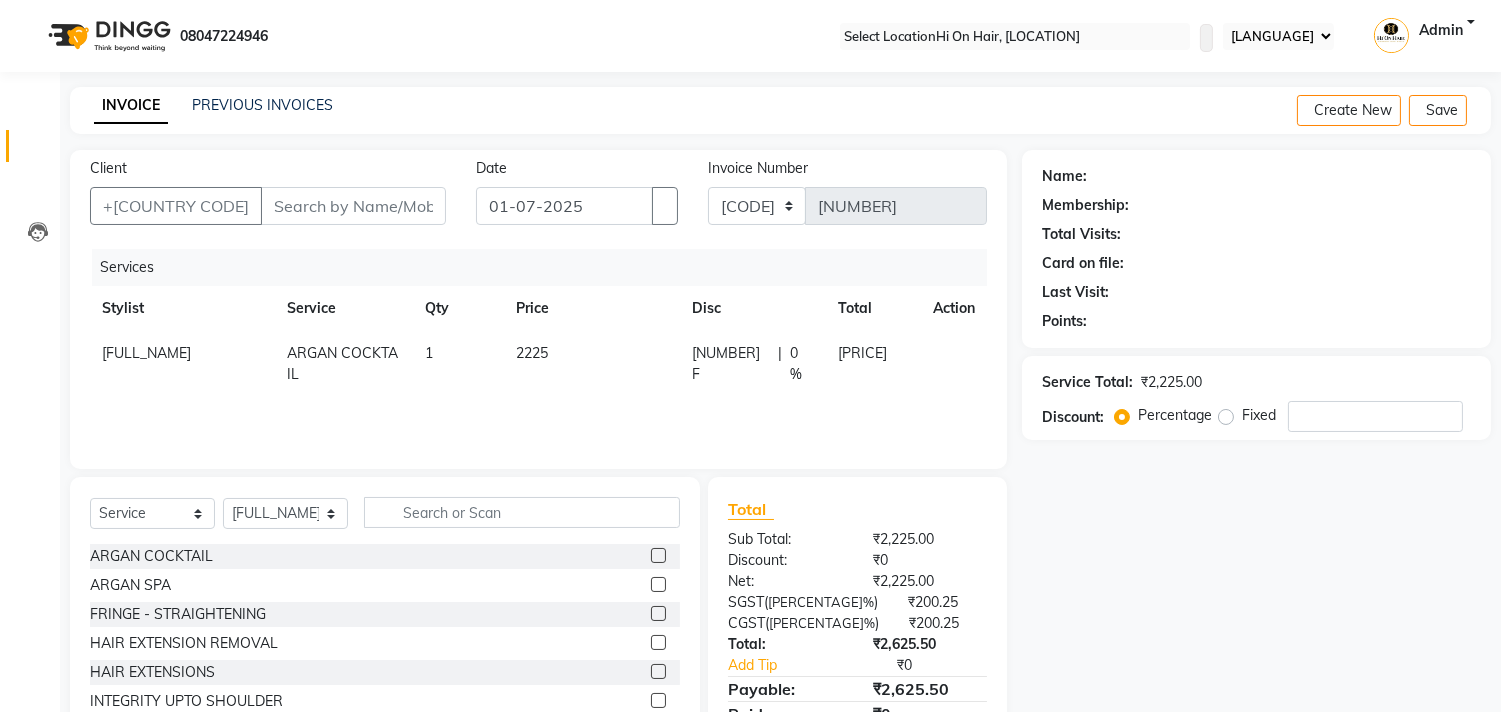click on "2225" at bounding box center [592, 364] 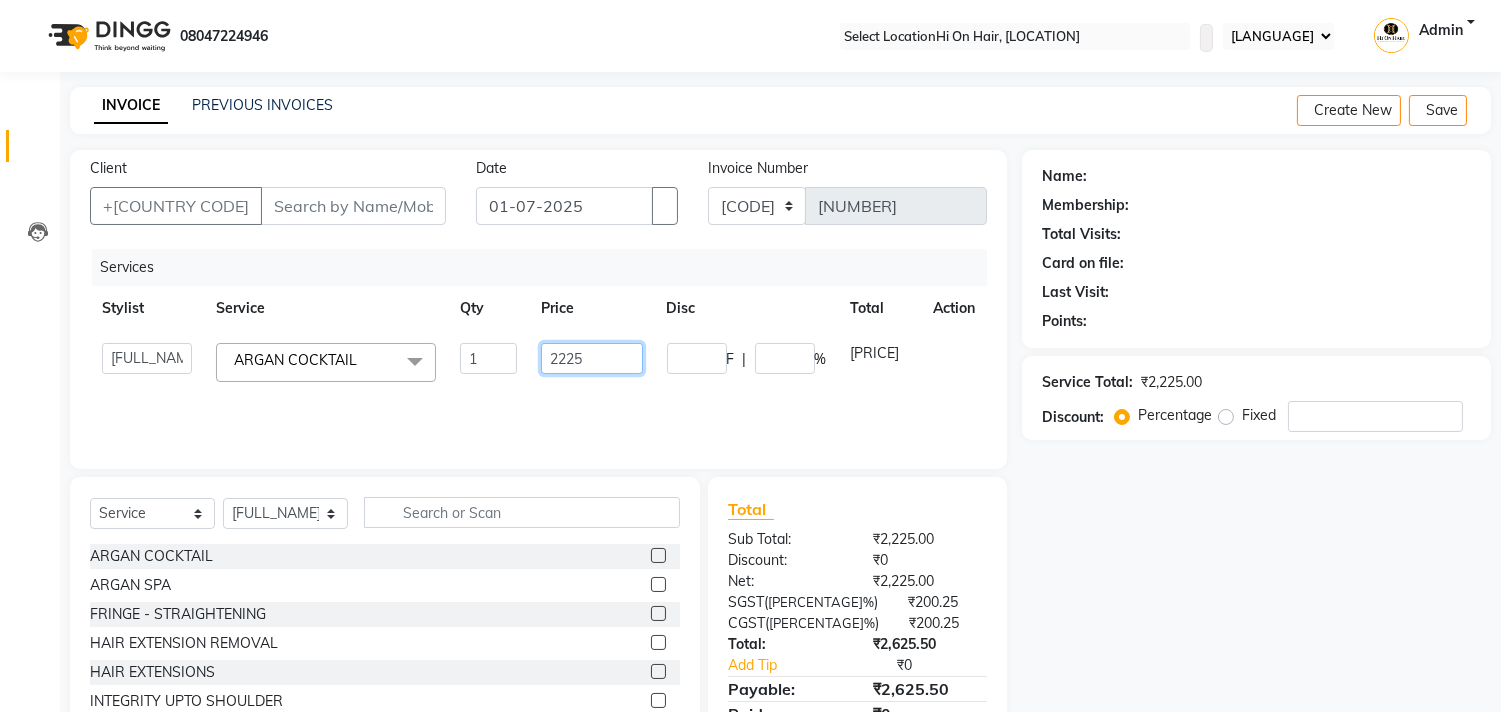 click on "2225" at bounding box center (488, 358) 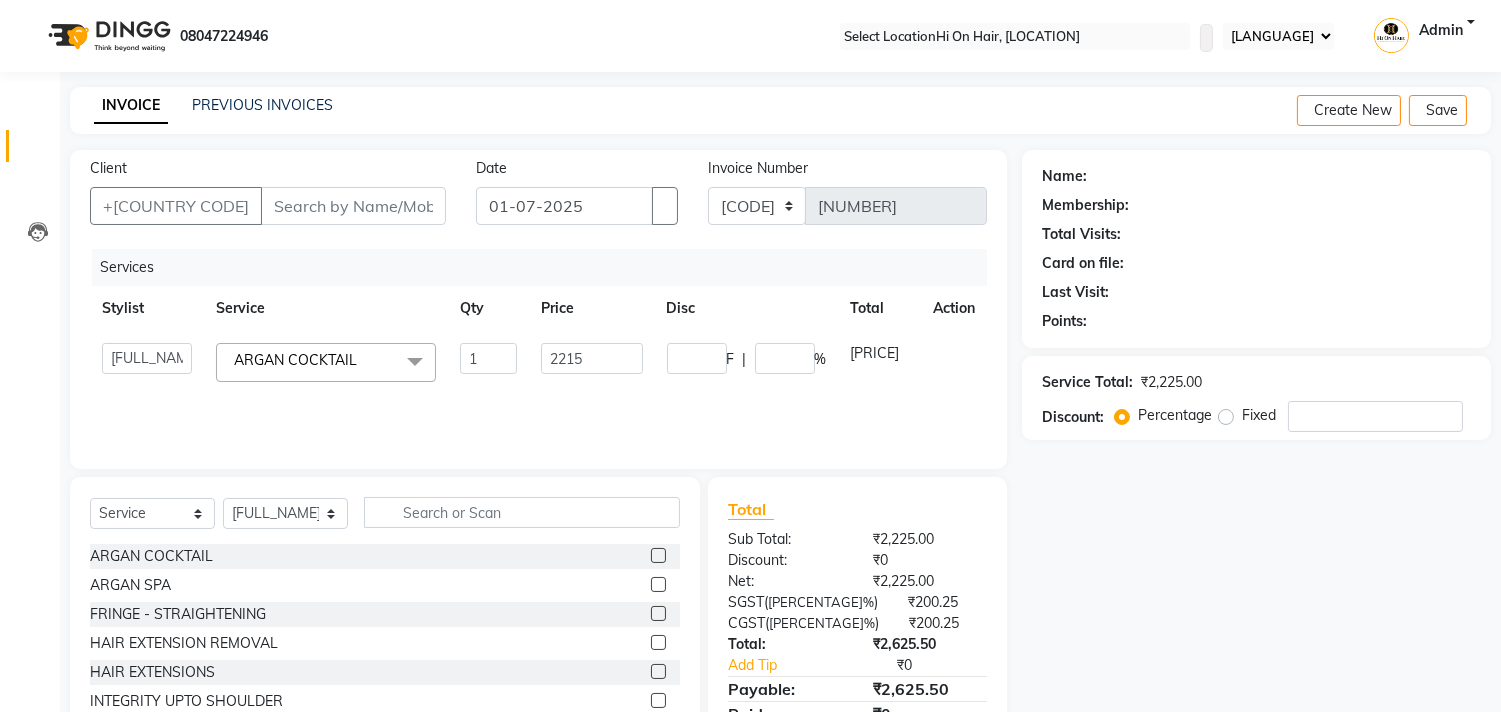click on "2215" at bounding box center [592, 362] 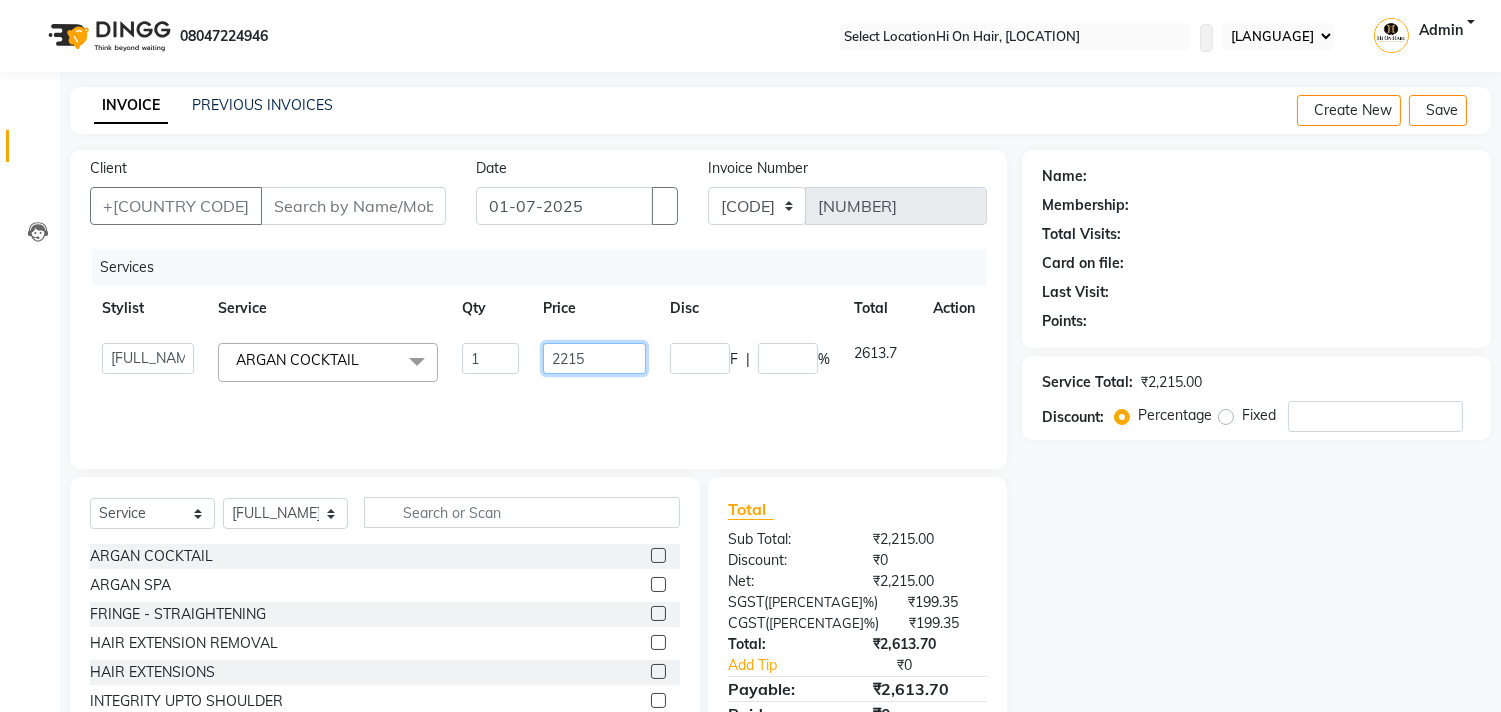 click on "2215" at bounding box center [490, 358] 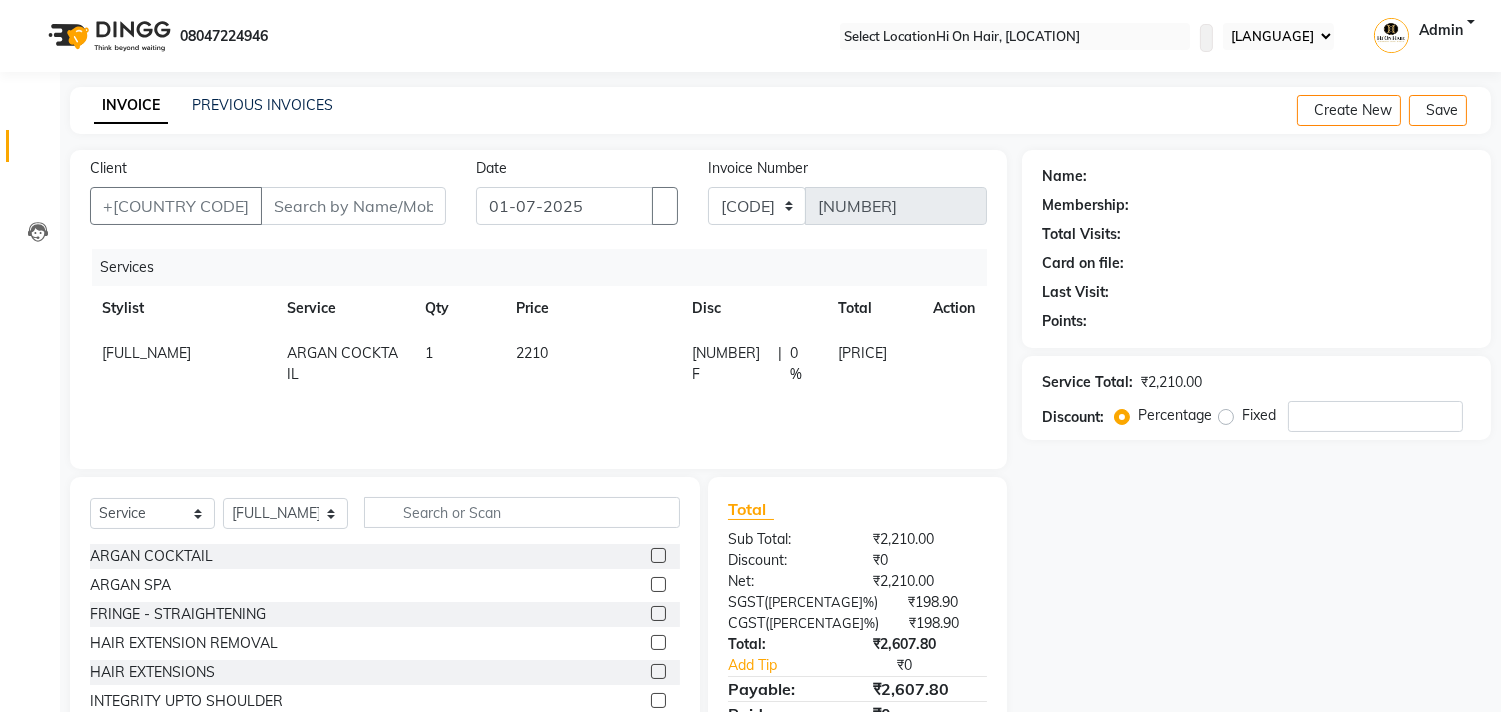 click on "2210" at bounding box center [592, 364] 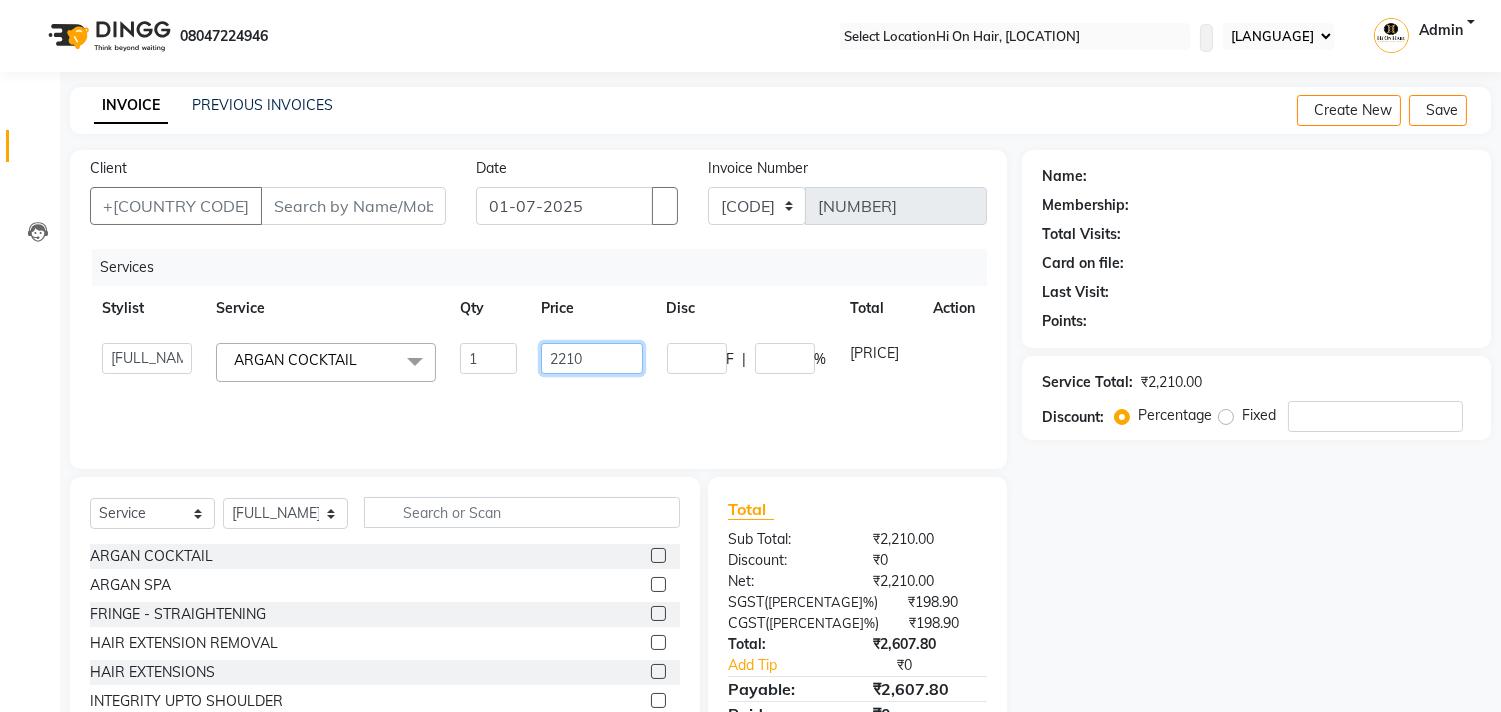 click on "2210" at bounding box center [488, 358] 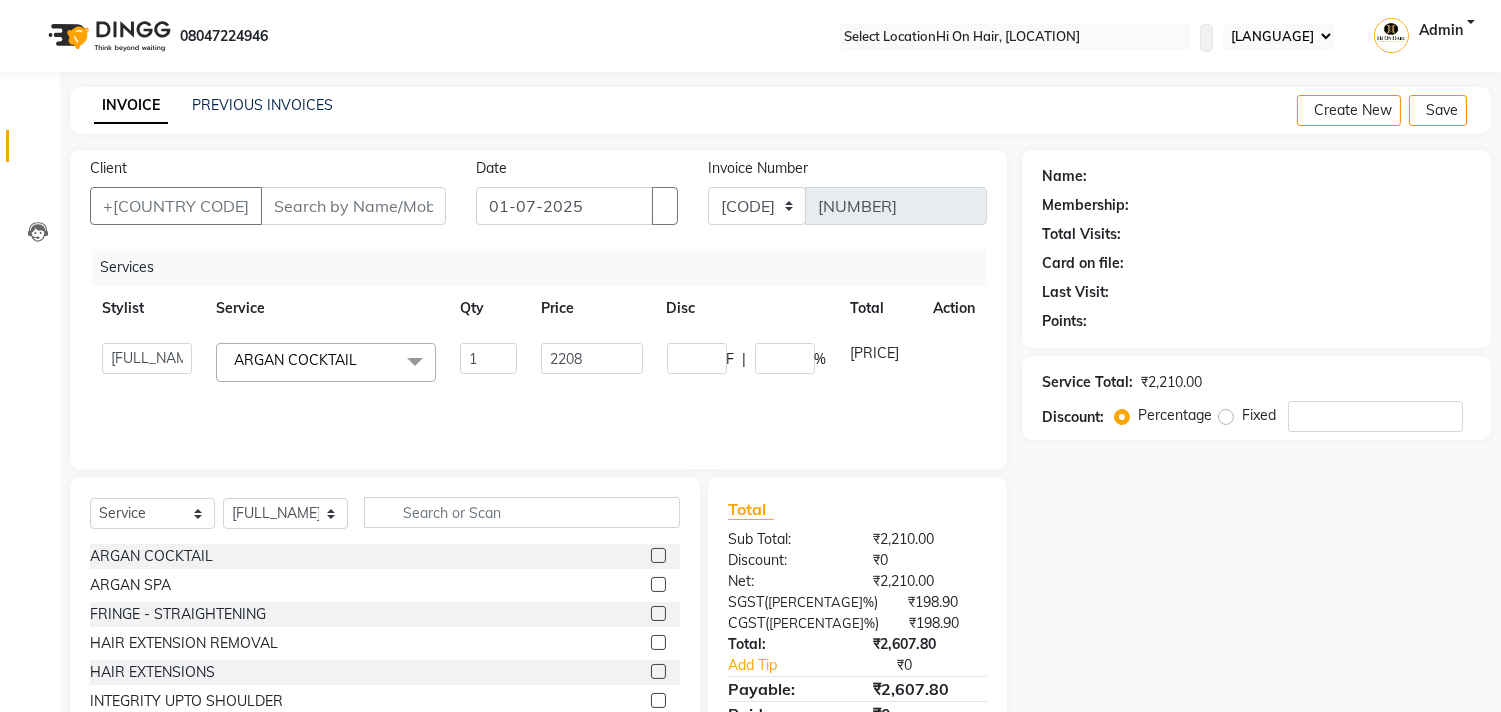 click on "Services Stylist Service Qty Price Disc Total Action [FULL_NAME] [FULL_NAME] Hi On Hair MAKYOPHI [FULL_NAME] [FULL_NAME] [NAME] [NAME] [NAME] [NAME] [NAME] ARGAN COCKTAIL x ARGAN COCKTAIL ARGAN SPA FRINGE - STRAIGHTENING HAIR EXTENSION REMOVAL HAIR EXTENSIONS INTEGRITY UPTO SHOULDER MOISTURE PLUS SPA (Upto Shoulder) NANO PLASTIA (Very Short) OLA PLEX STAND ALONE OLA PLEX TREATMENT SLIVER SHINE COCKTAIL STENSILS STRAIGHTNING (ABOVE SHOULDER) STRAIGHTNING (BELOW SHOULDER) STRAIGHTNING (UPTO WAIST) STRAIGHTNING (VERY SHORT) Colour Care milkshake Spa foot massage Nose wax file/cut file/cut/polish outcurls Blow dry Aroma Manicure eyebrows/upperlips wash n Blowdry UPPERLIPS PINKINI WAX face Dtan Cateye gel polish Aroma Pedicure AVL pedicure marine sea alga face bleach Bomb pedicure Bomb Manicure AVL Manicure marine sea alga Feet Wax ADD ON OIL WASH FEET DTAN Polish change Add on Feet Pack Add on hands pack Brighting peel off mask 1 0" at bounding box center [538, 349] 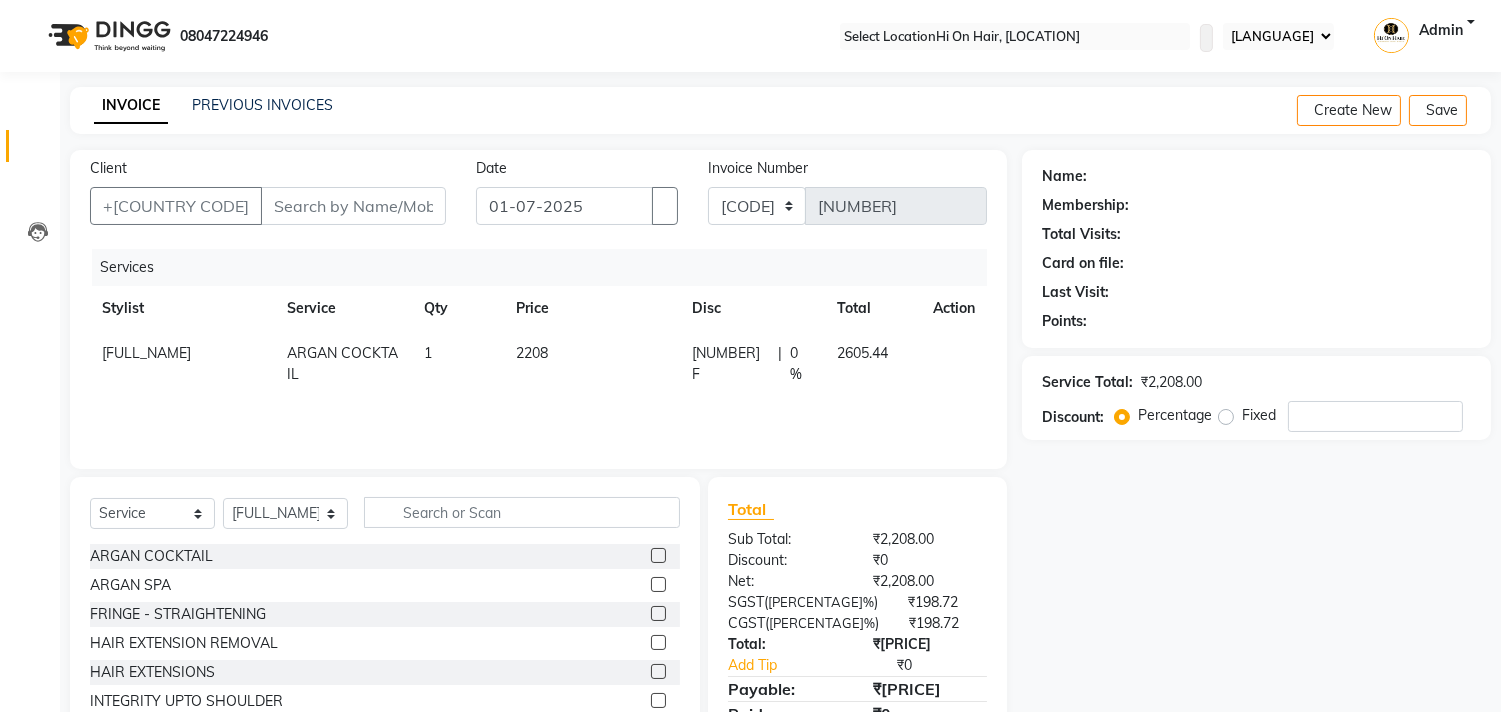 click on "2208" at bounding box center (592, 364) 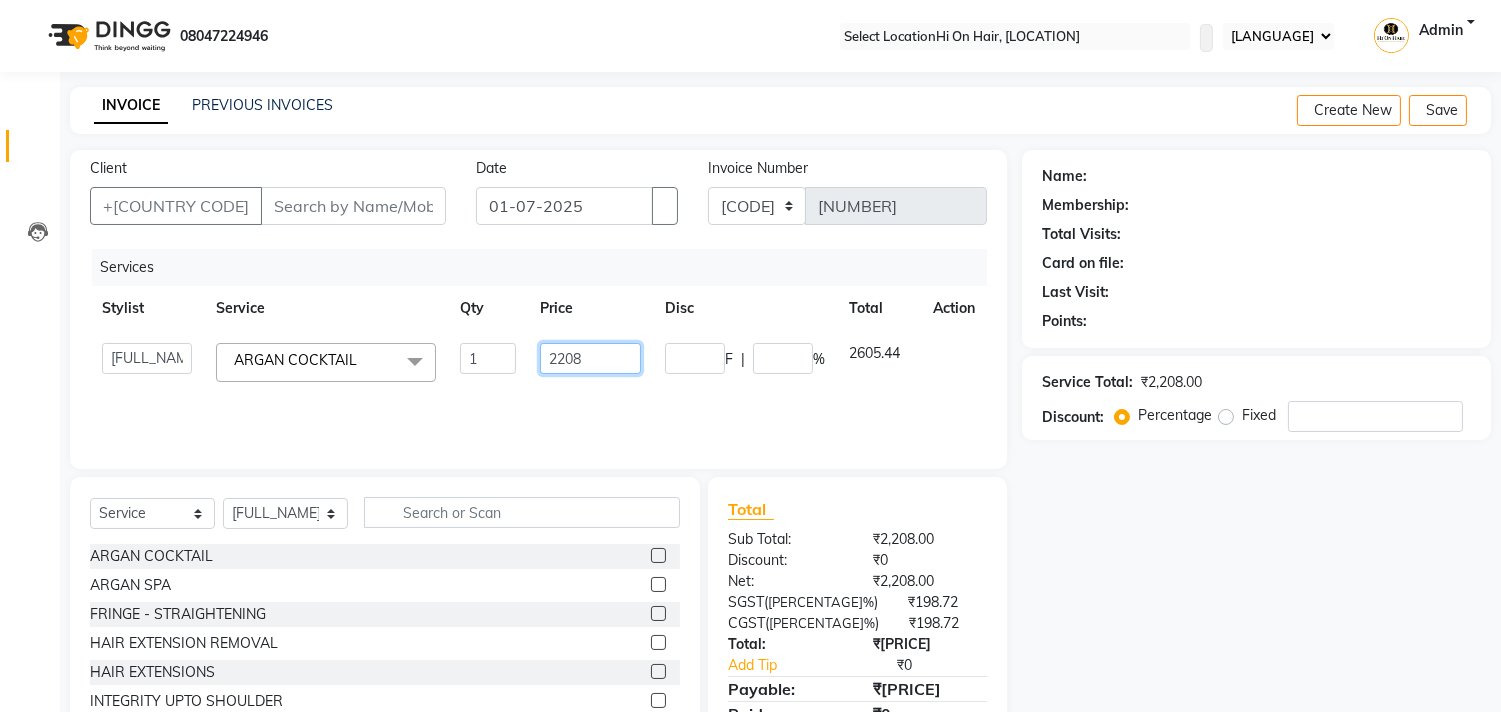 click on "2208" at bounding box center [488, 358] 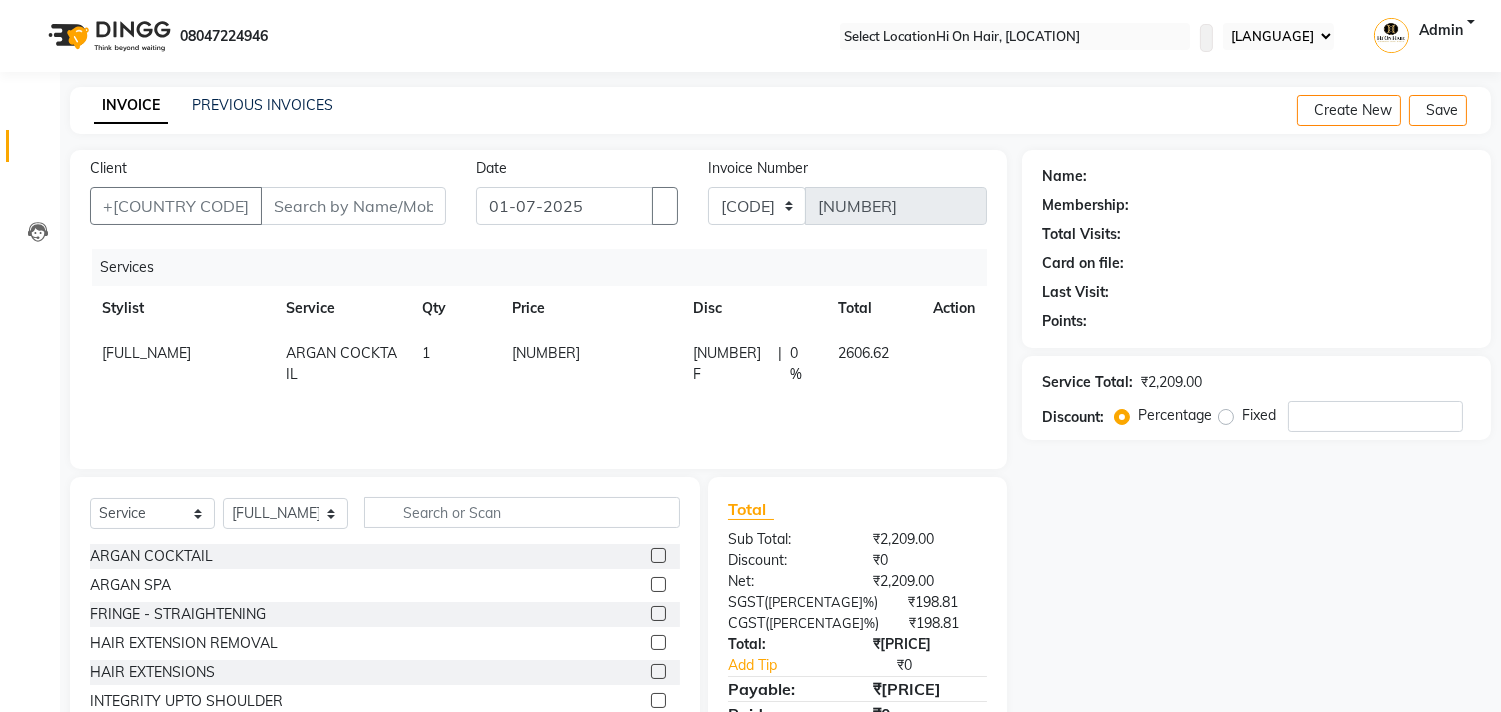 click on "[NUMBER]" at bounding box center (590, 364) 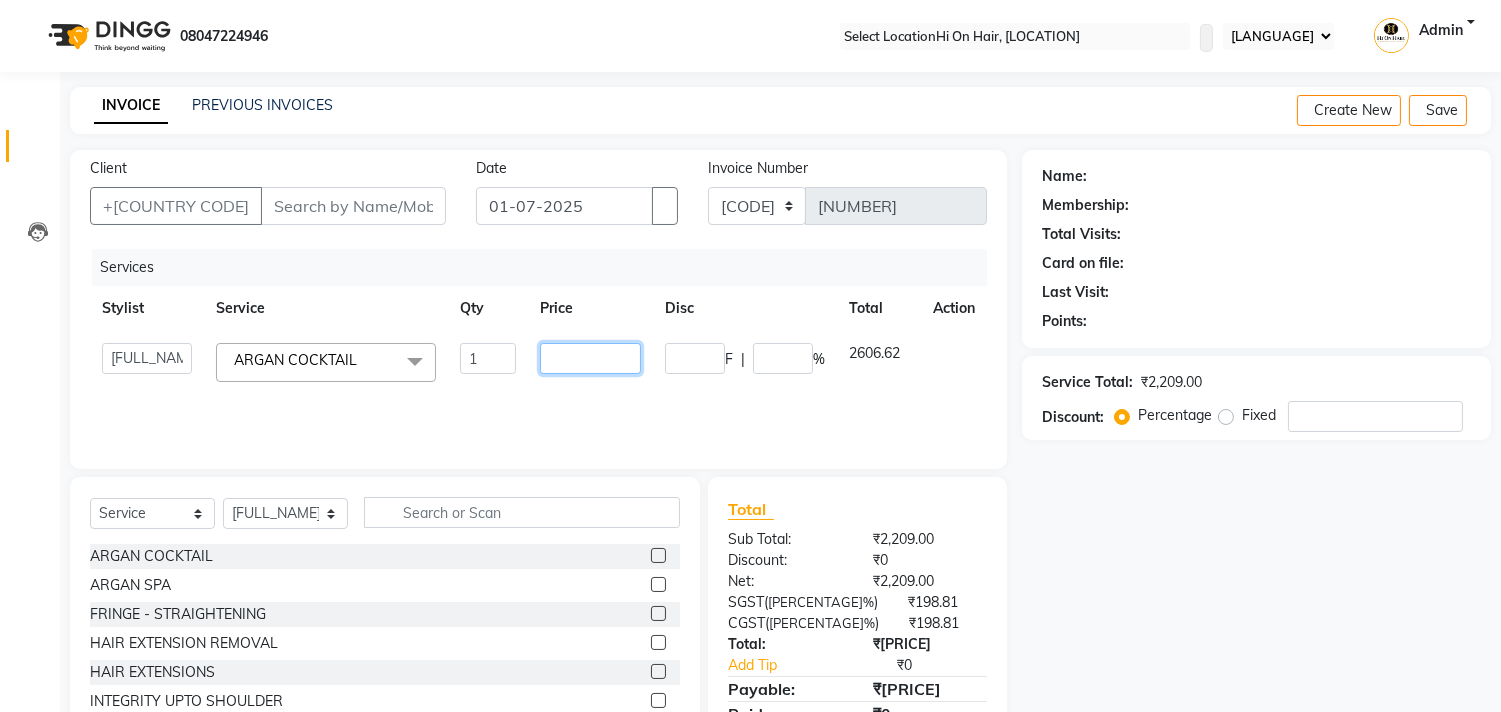 click on "[NUMBER]" at bounding box center [488, 358] 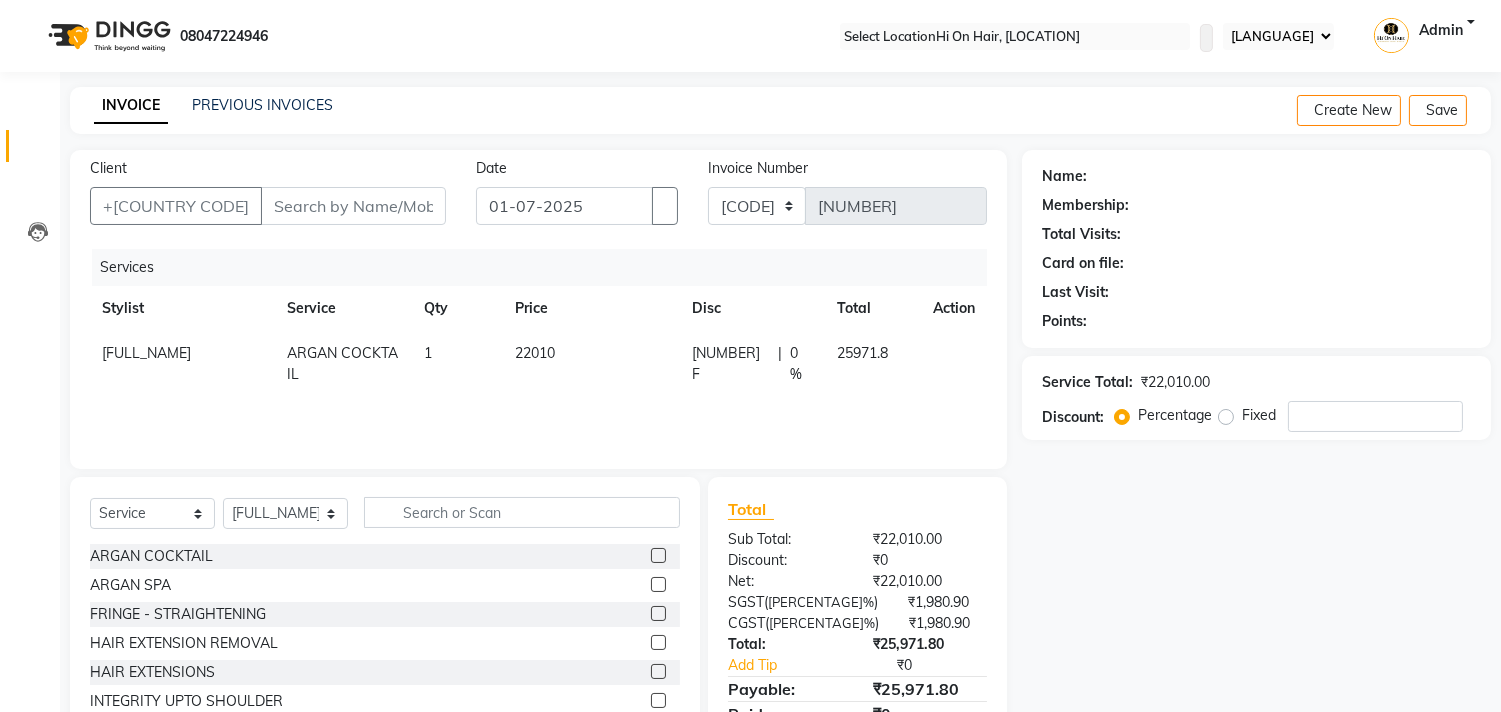 click on "22010" at bounding box center [591, 364] 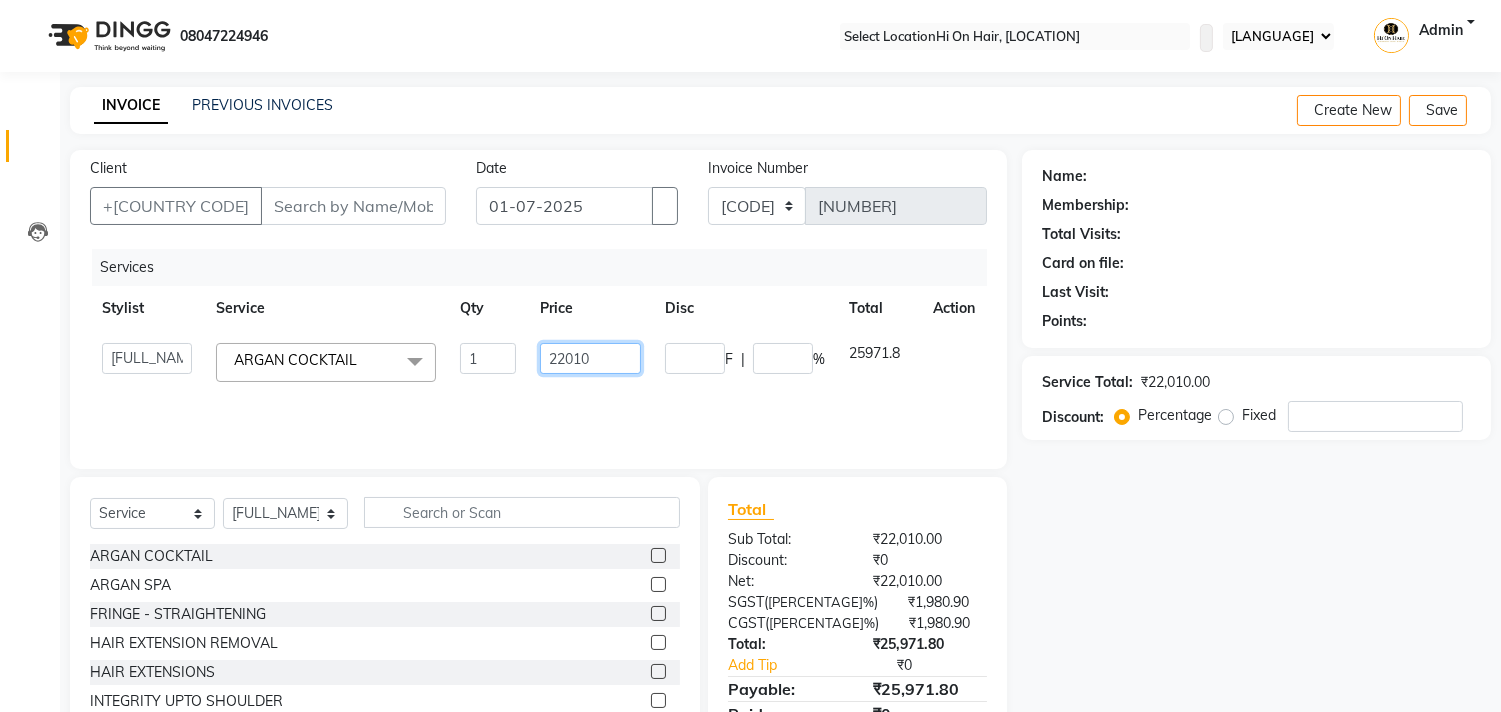 click on "22010" at bounding box center [488, 358] 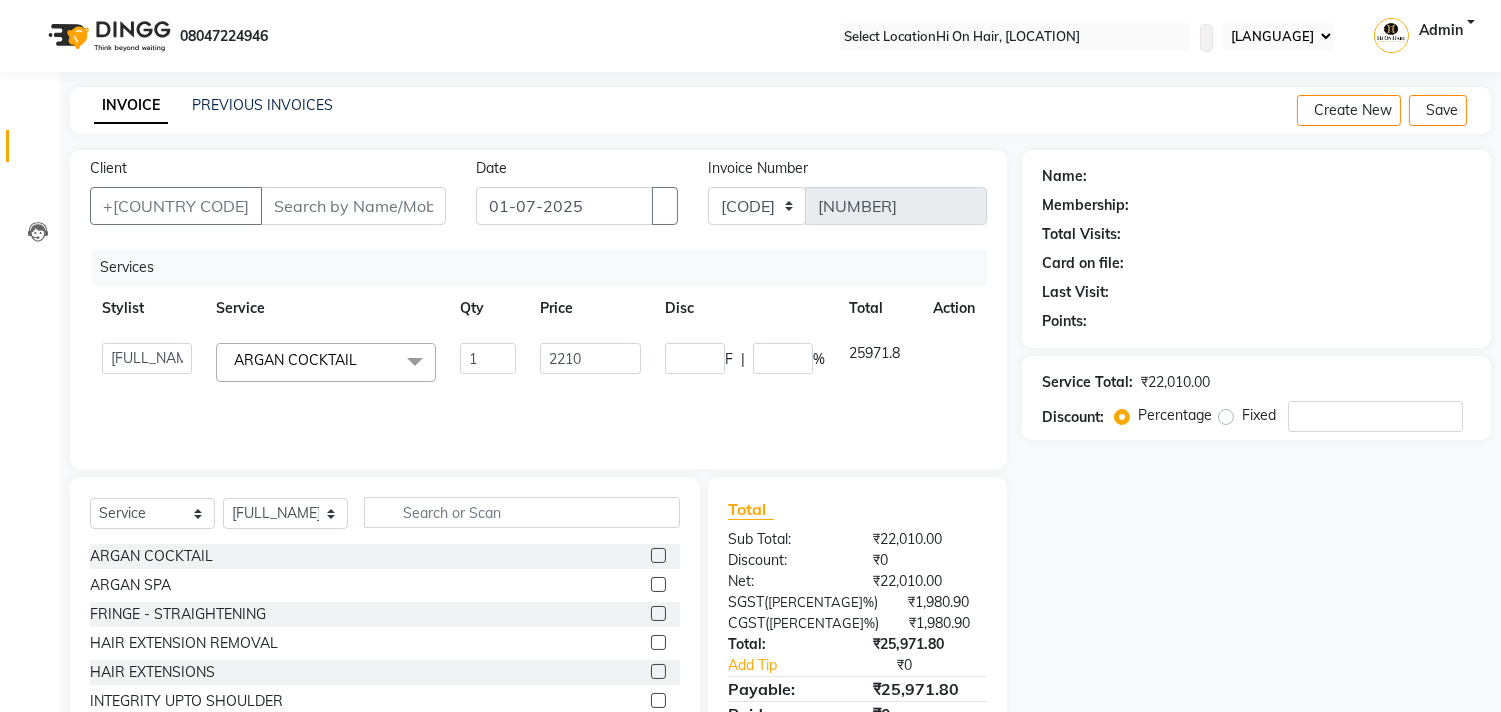 click on "2210" at bounding box center [590, 362] 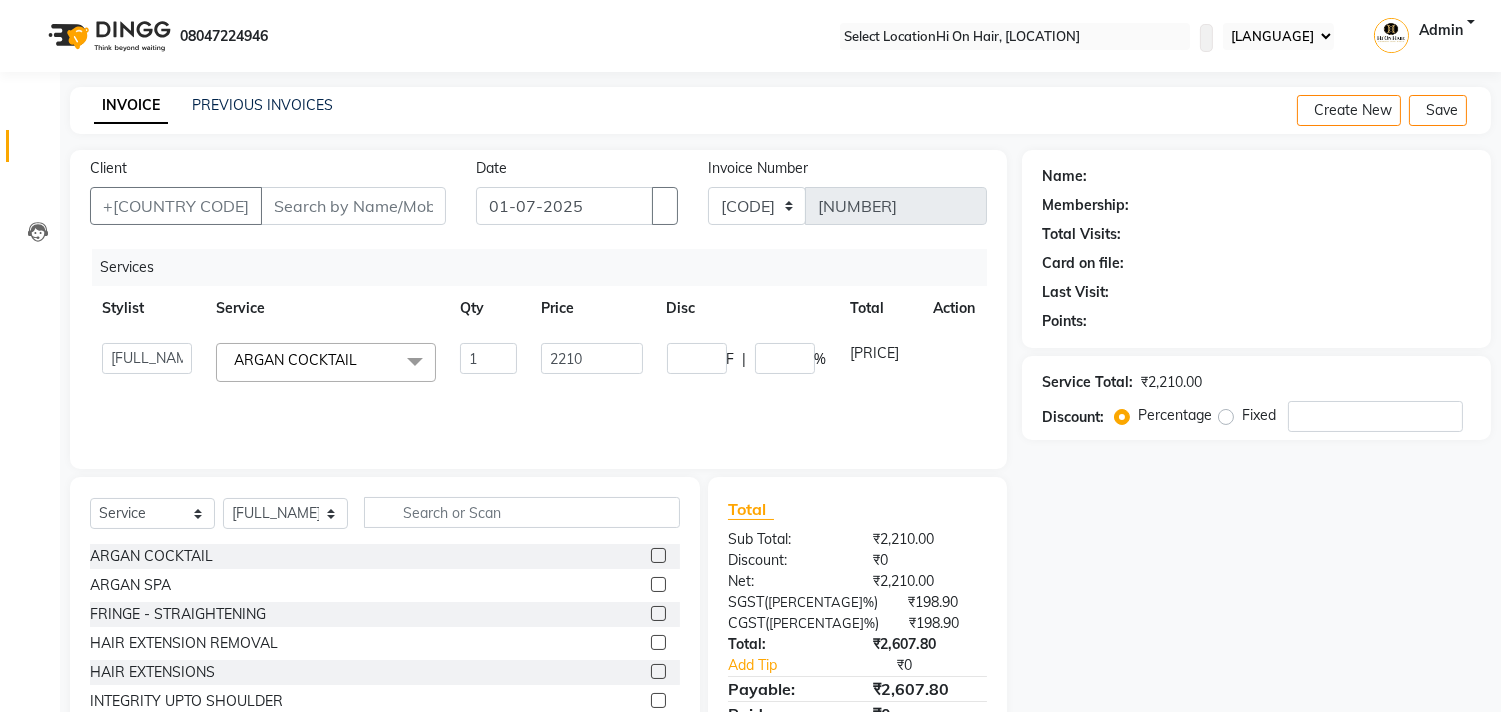 click on "2210" at bounding box center (592, 362) 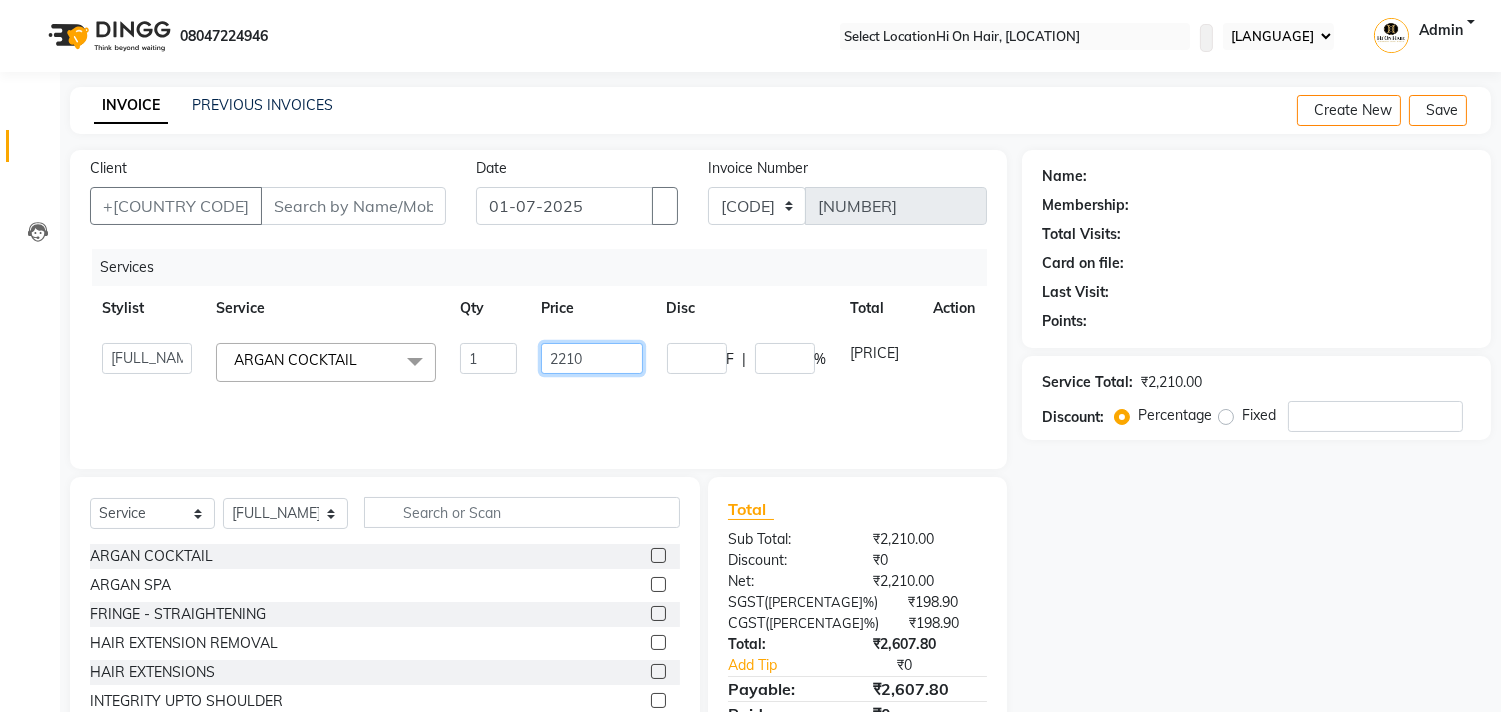 click on "2210" at bounding box center (488, 358) 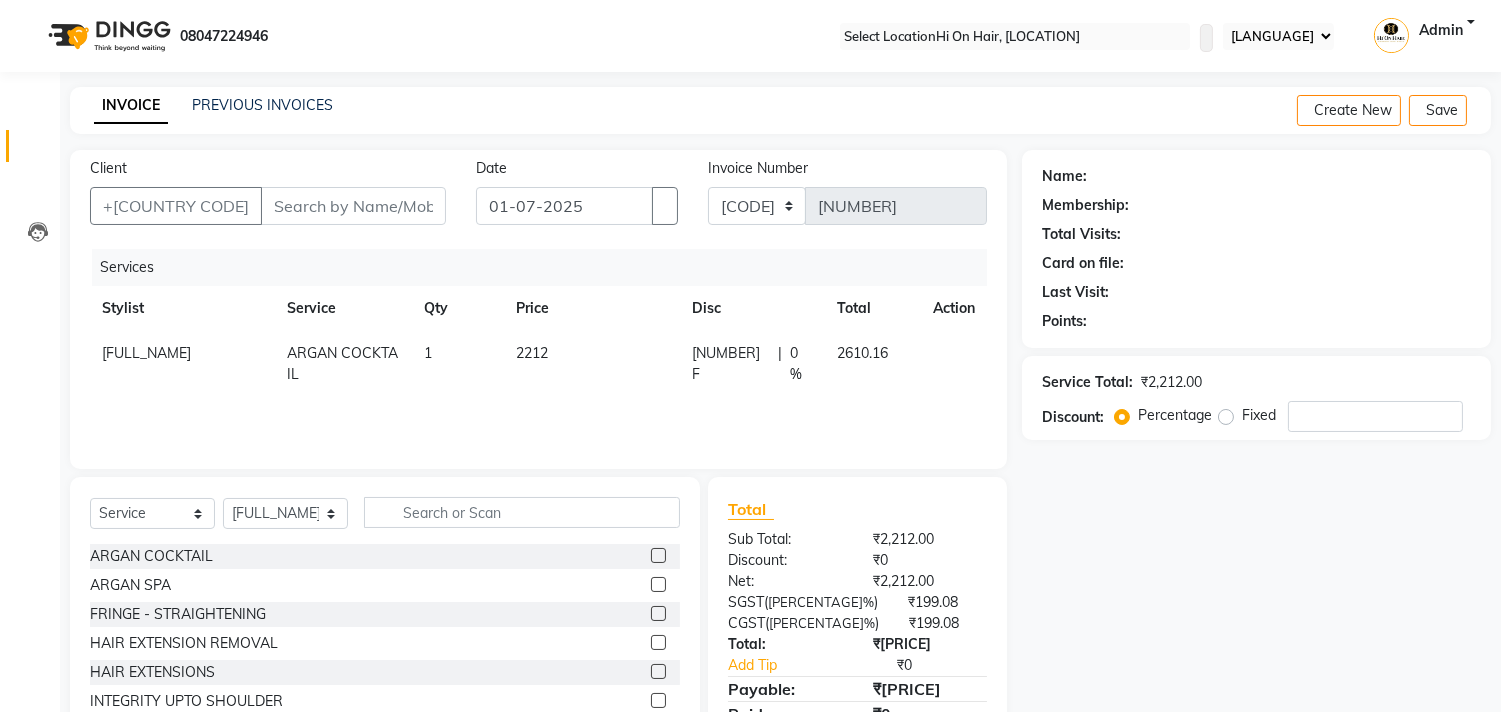 click on "Services Stylist Service Qty Price Disc Total Action [FULL_NAME] ARGAN COCKTAIL 1 2212 0 F | 0 % 2610.16" at bounding box center [538, 349] 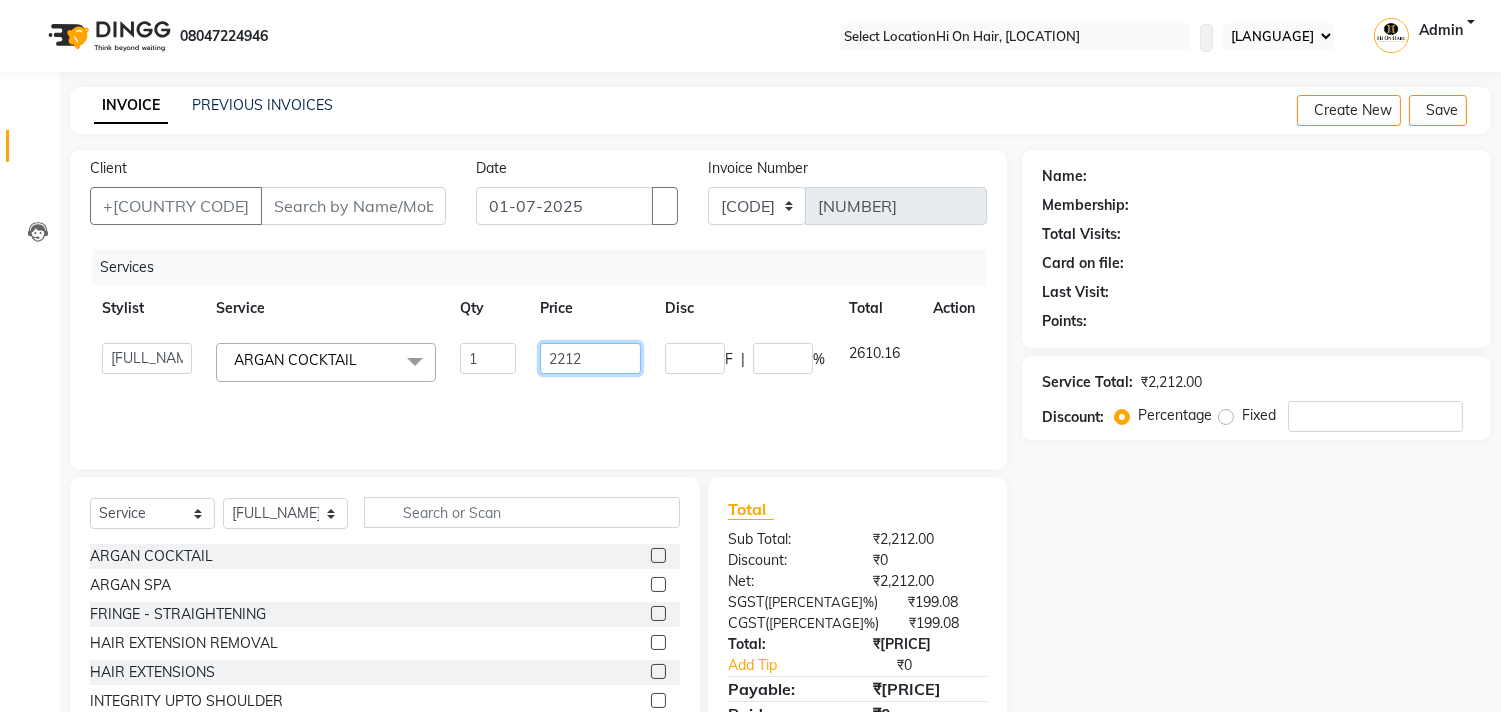 click on "2212" at bounding box center (488, 358) 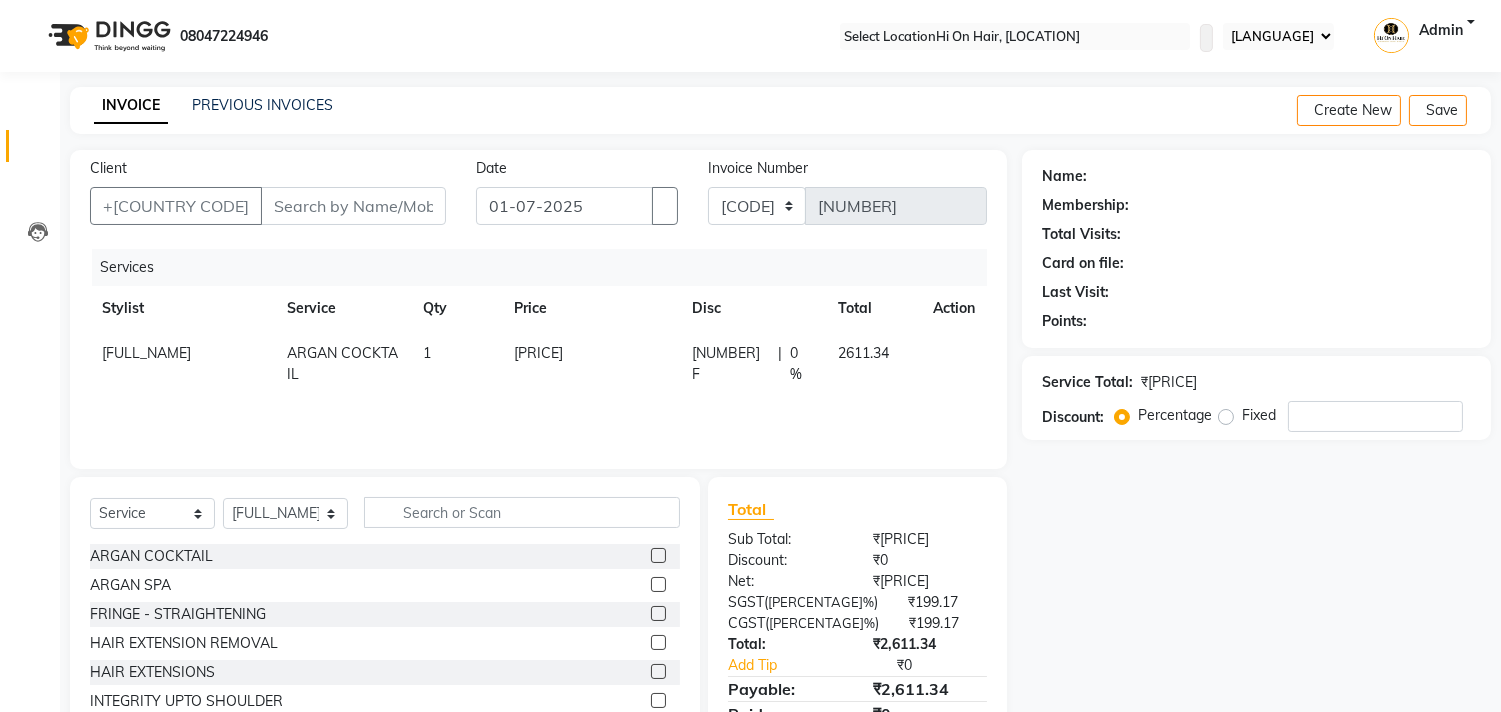 click on "[PRICE]" at bounding box center [591, 364] 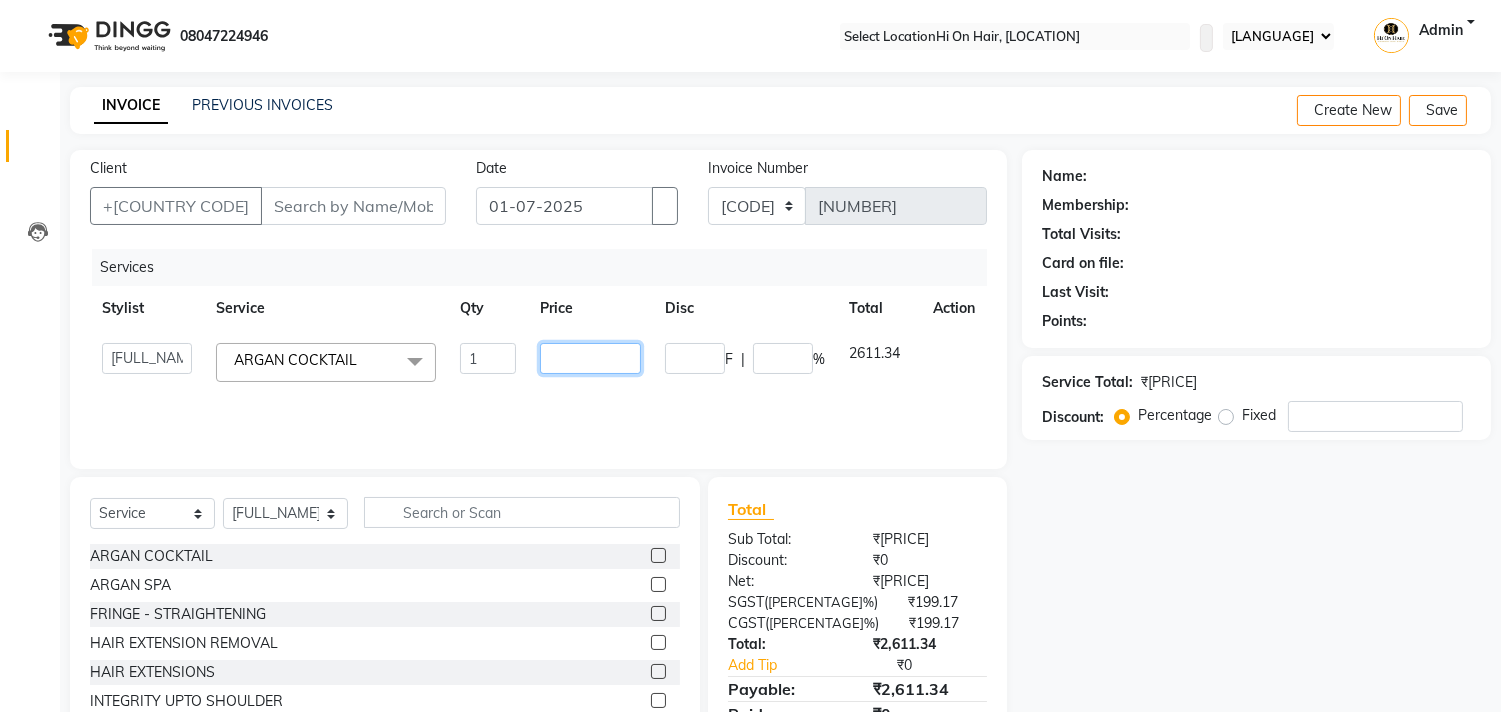 click on "[PRICE]" at bounding box center [488, 358] 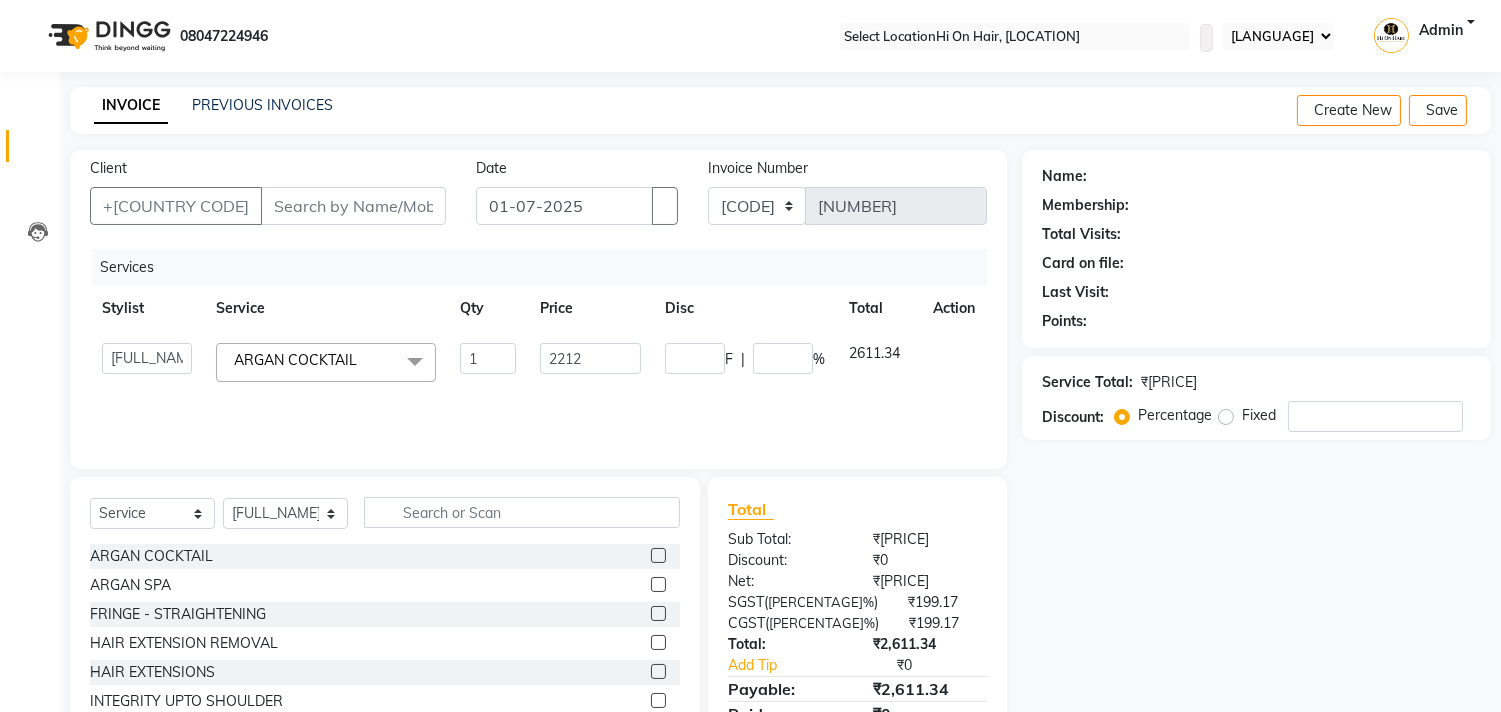 click on "Services Stylist Service Qty Price Disc Total Action [FULL_NAME] [FULL_NAME] Hi On Hair MAKYOPHI [FULL_NAME] [FULL_NAME] [NAME] [NAME] [NAME] [NAME] [NAME] ARGAN COCKTAIL x ARGAN COCKTAIL ARGAN SPA FRINGE - STRAIGHTENING HAIR EXTENSION REMOVAL HAIR EXTENSIONS INTEGRITY UPTO SHOULDER MOISTURE PLUS SPA (Upto Shoulder) NANO PLASTIA (Very Short) OLA PLEX STAND ALONE OLA PLEX TREATMENT SLIVER SHINE COCKTAIL STENSILS STRAIGHTNING (ABOVE SHOULDER) STRAIGHTNING (BELOW SHOULDER) STRAIGHTNING (UPTO WAIST) STRAIGHTNING (VERY SHORT) Colour Care milkshake Spa foot massage Nose wax file/cut file/cut/polish outcurls Blow dry Aroma Manicure eyebrows/upperlips wash n Blowdry UPPERLIPS PINKINI WAX face Dtan Cateye gel polish Aroma Pedicure AVL pedicure marine sea alga face bleach Bomb pedicure Bomb Manicure AVL Manicure marine sea alga Feet Wax ADD ON OIL WASH FEET DTAN Polish change Add on Feet Pack Add on hands pack Brighting peel off mask 1 0" at bounding box center [538, 349] 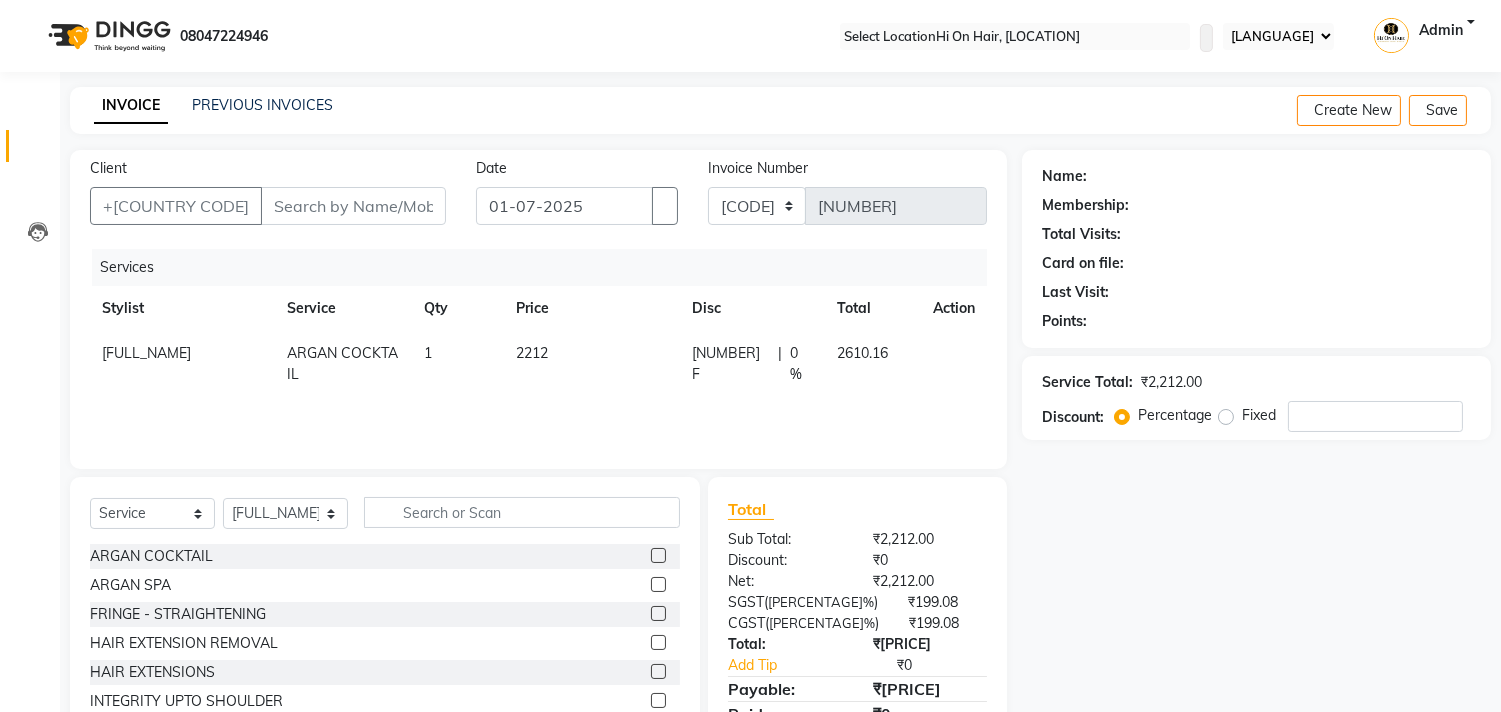 click on "2212" at bounding box center [592, 364] 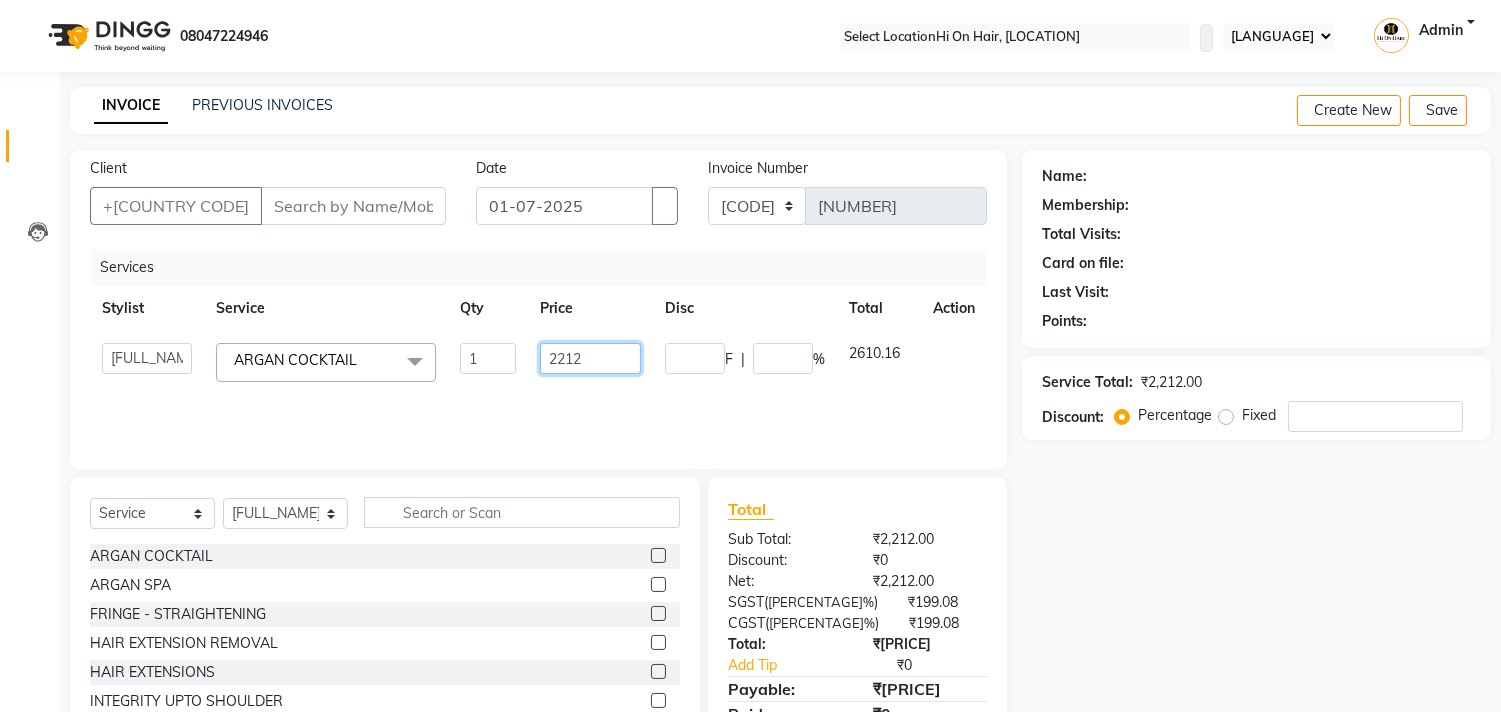 click on "2212" at bounding box center [488, 358] 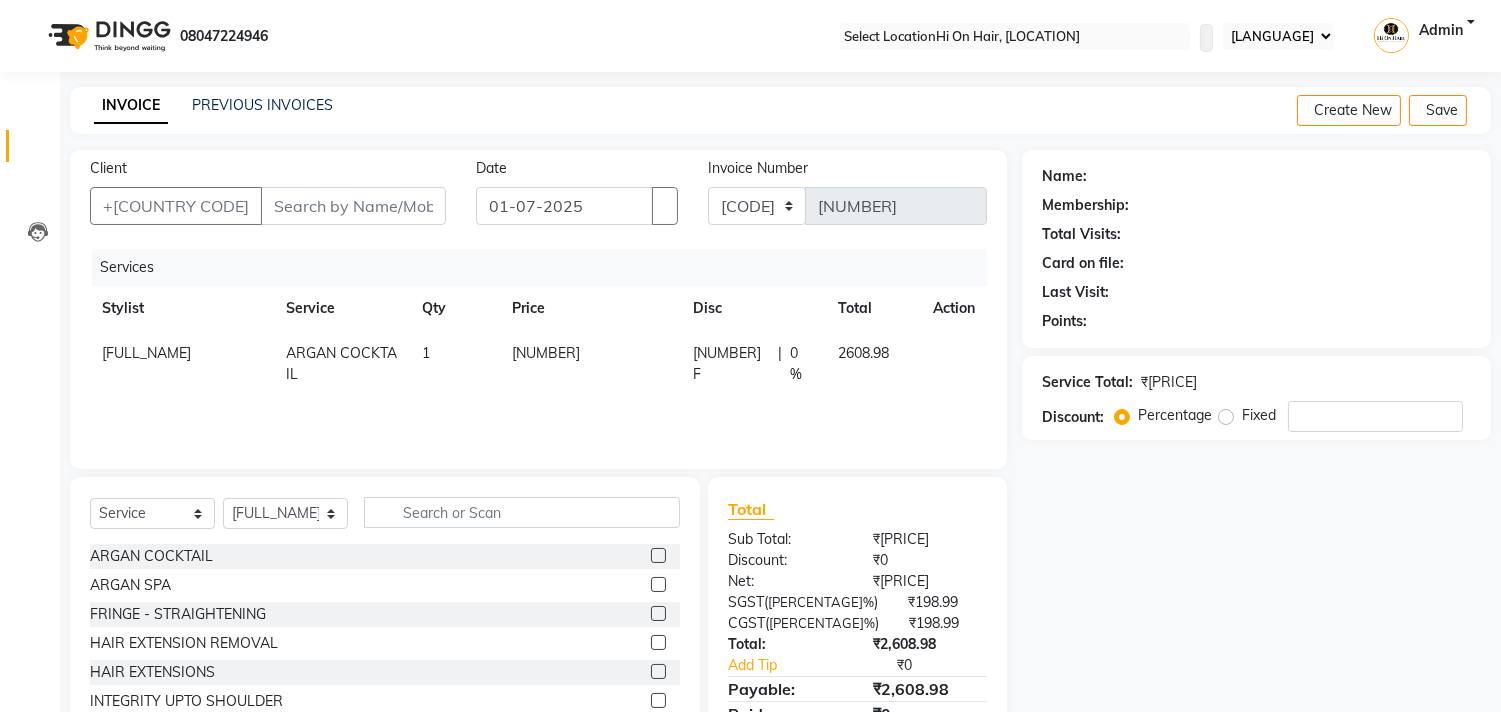 click on "[NUMBER]" at bounding box center [590, 364] 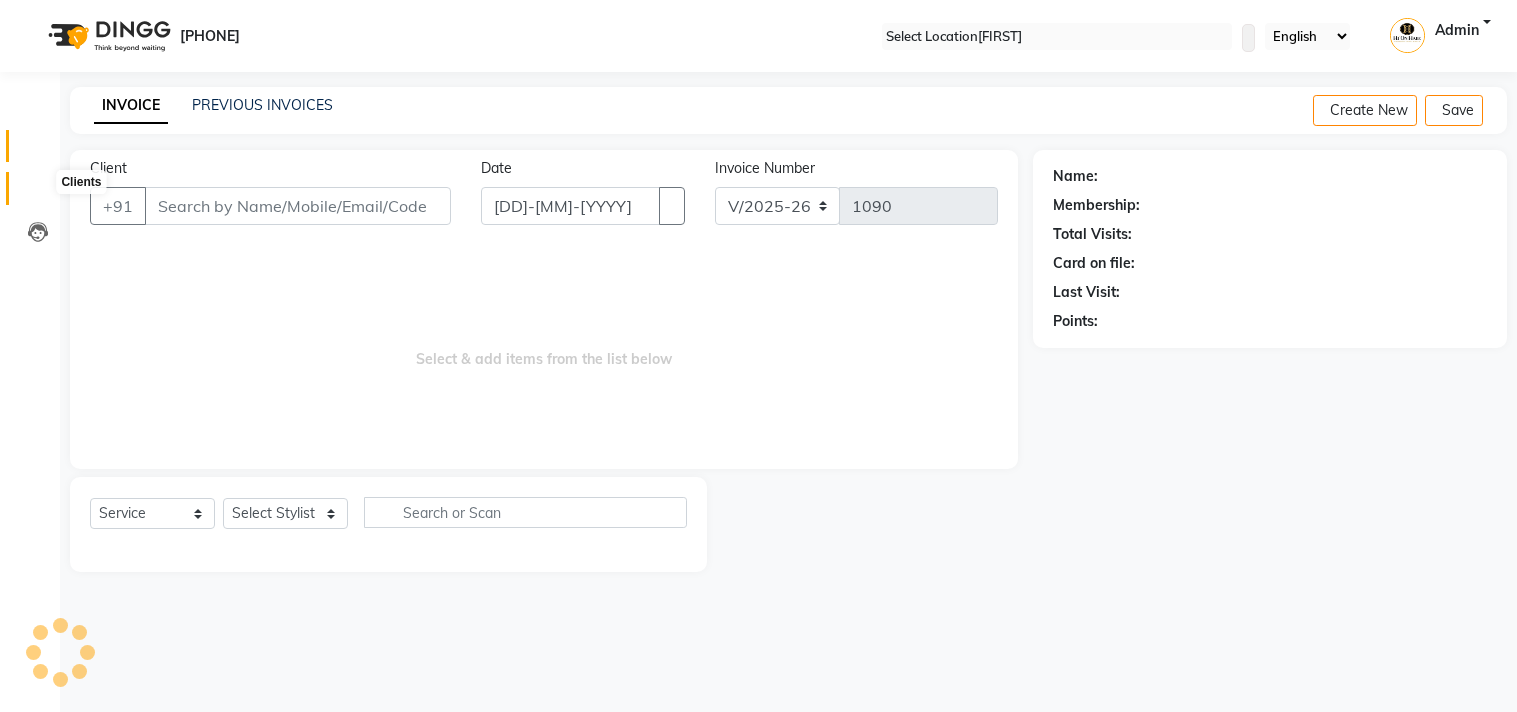 click at bounding box center [38, 193] 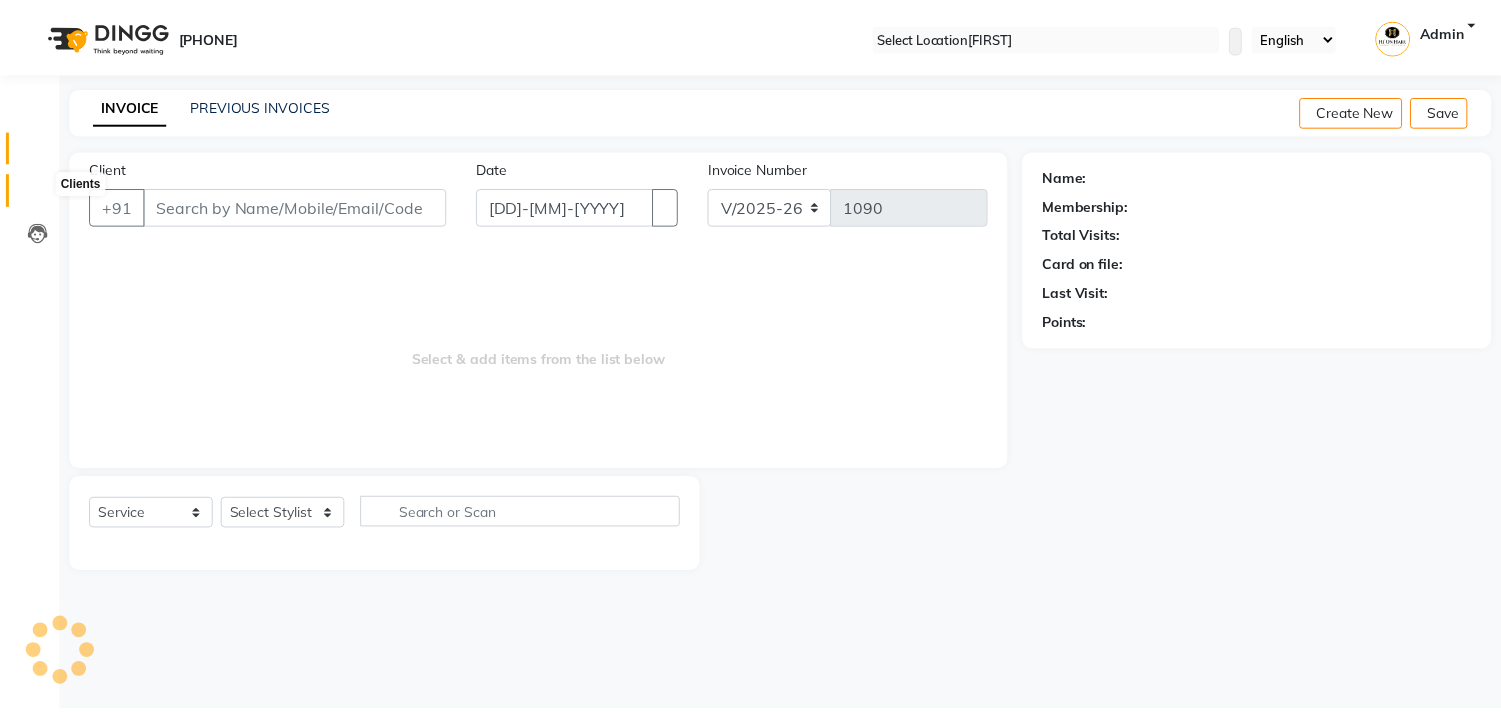scroll, scrollTop: 0, scrollLeft: 0, axis: both 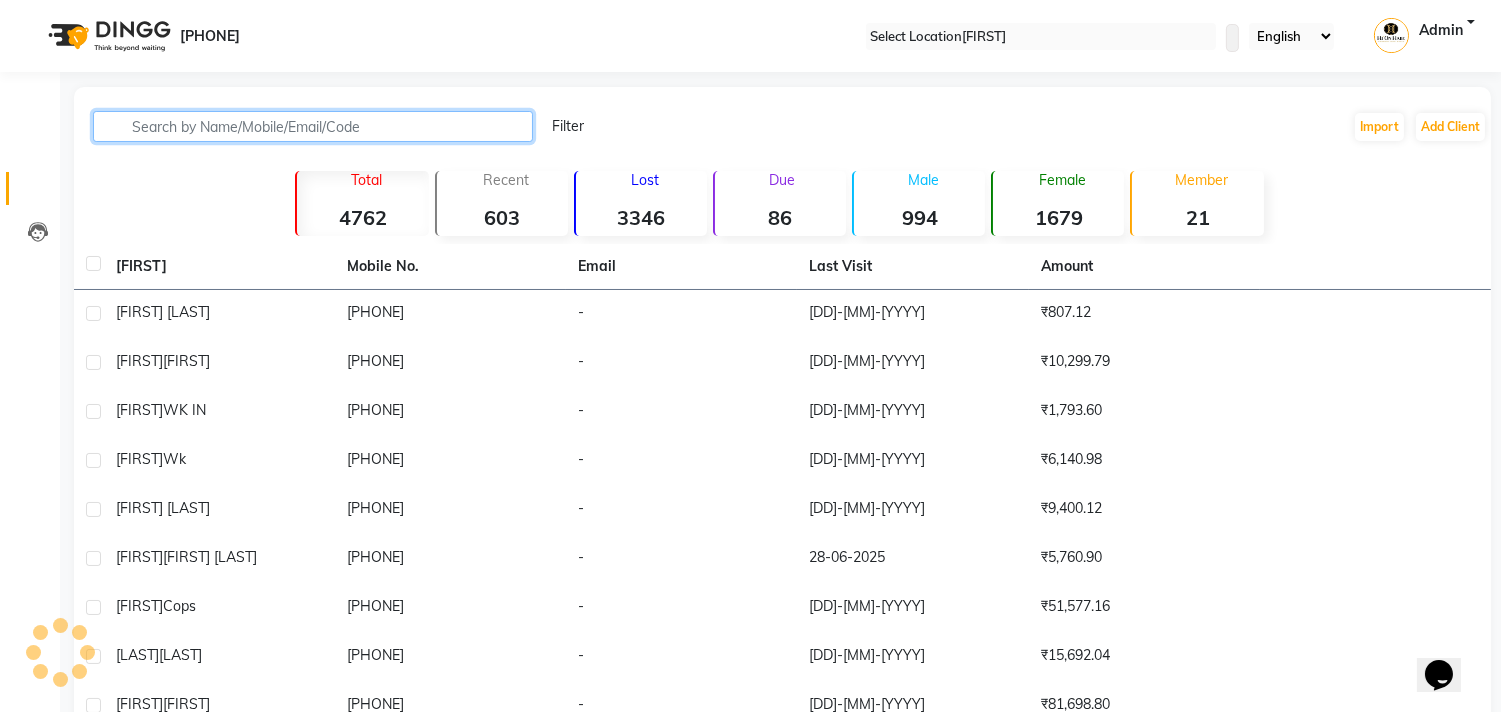 click at bounding box center (313, 126) 